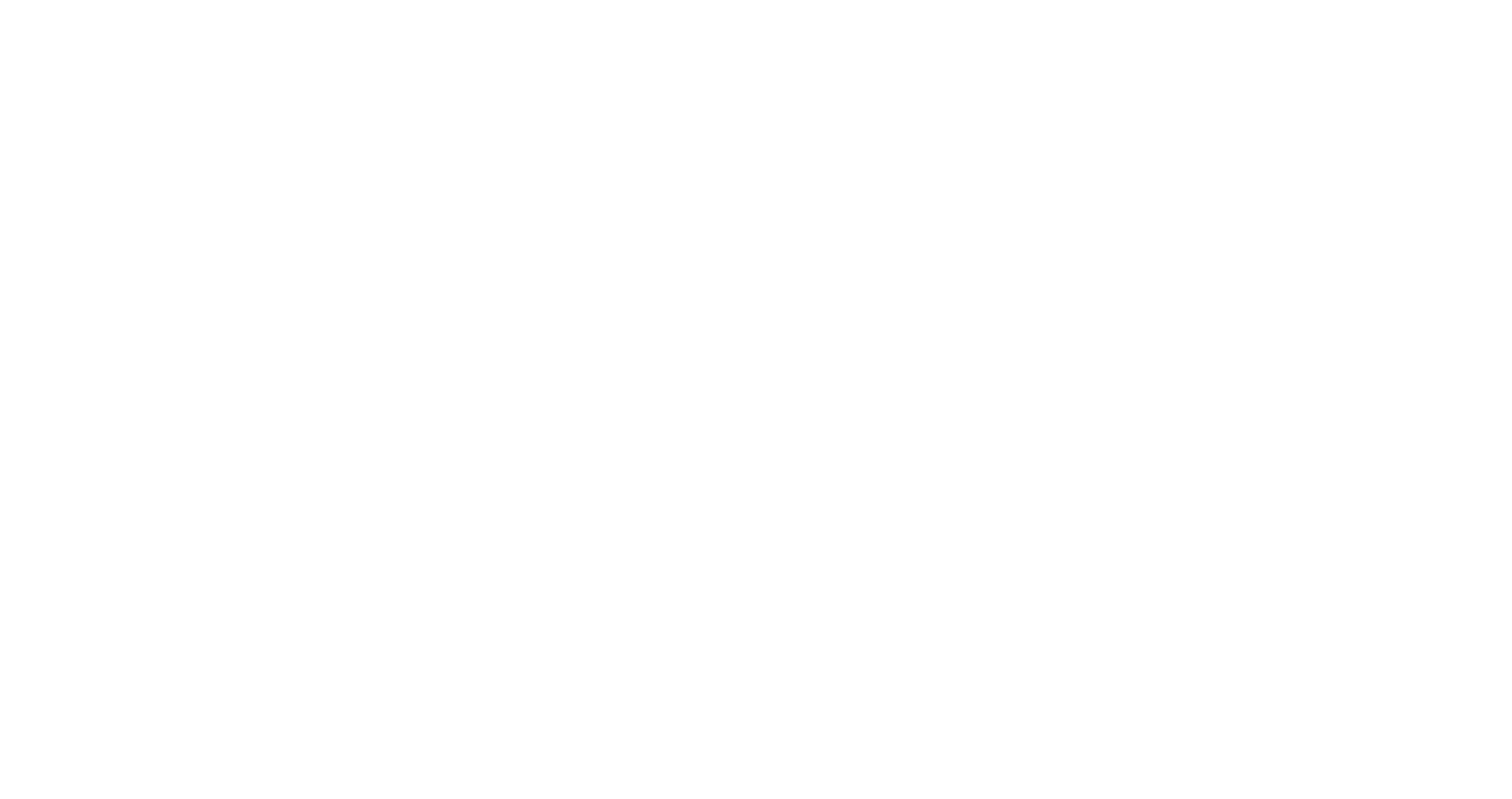 scroll, scrollTop: 0, scrollLeft: 0, axis: both 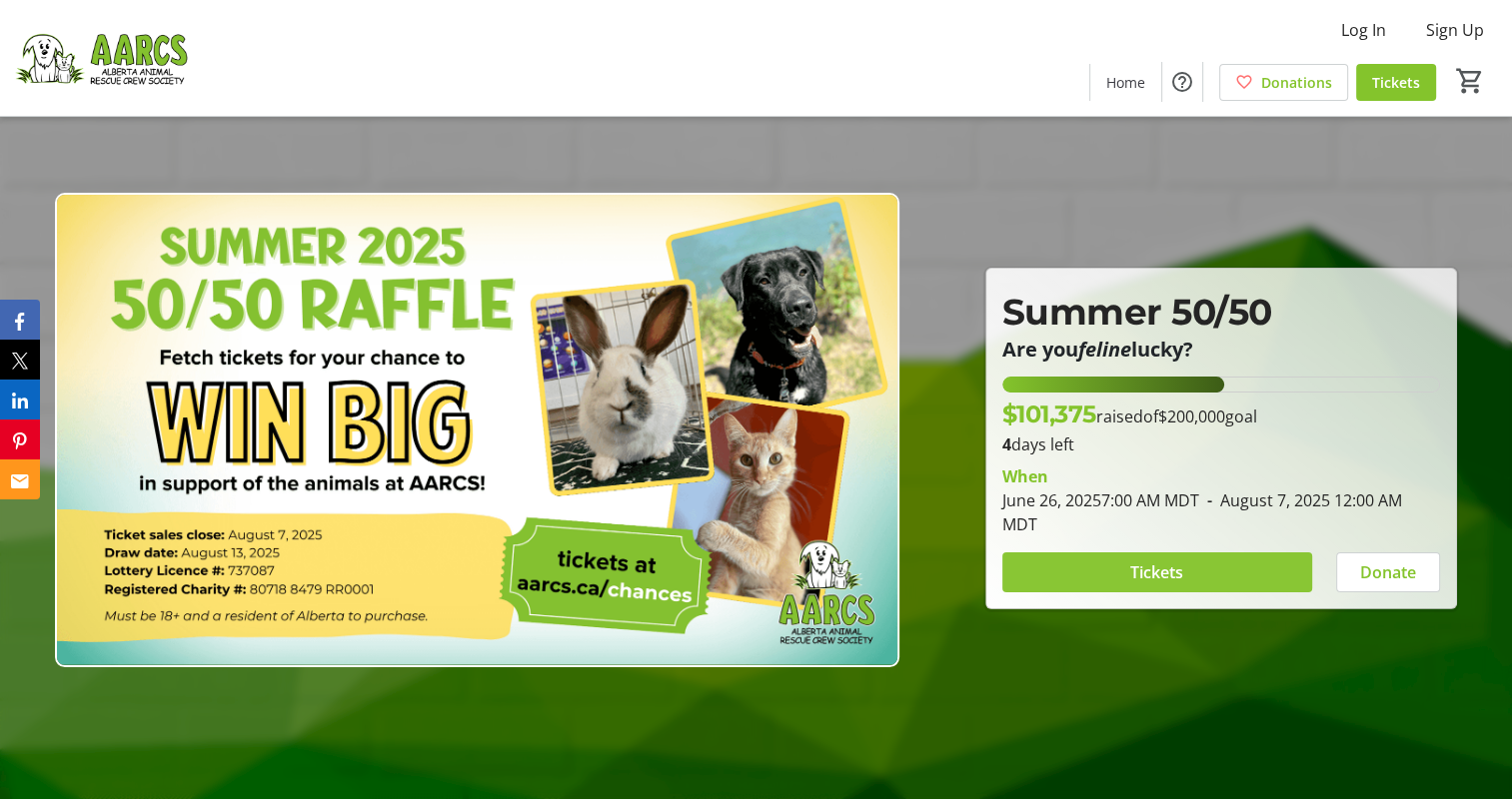 click at bounding box center (1157, 572) 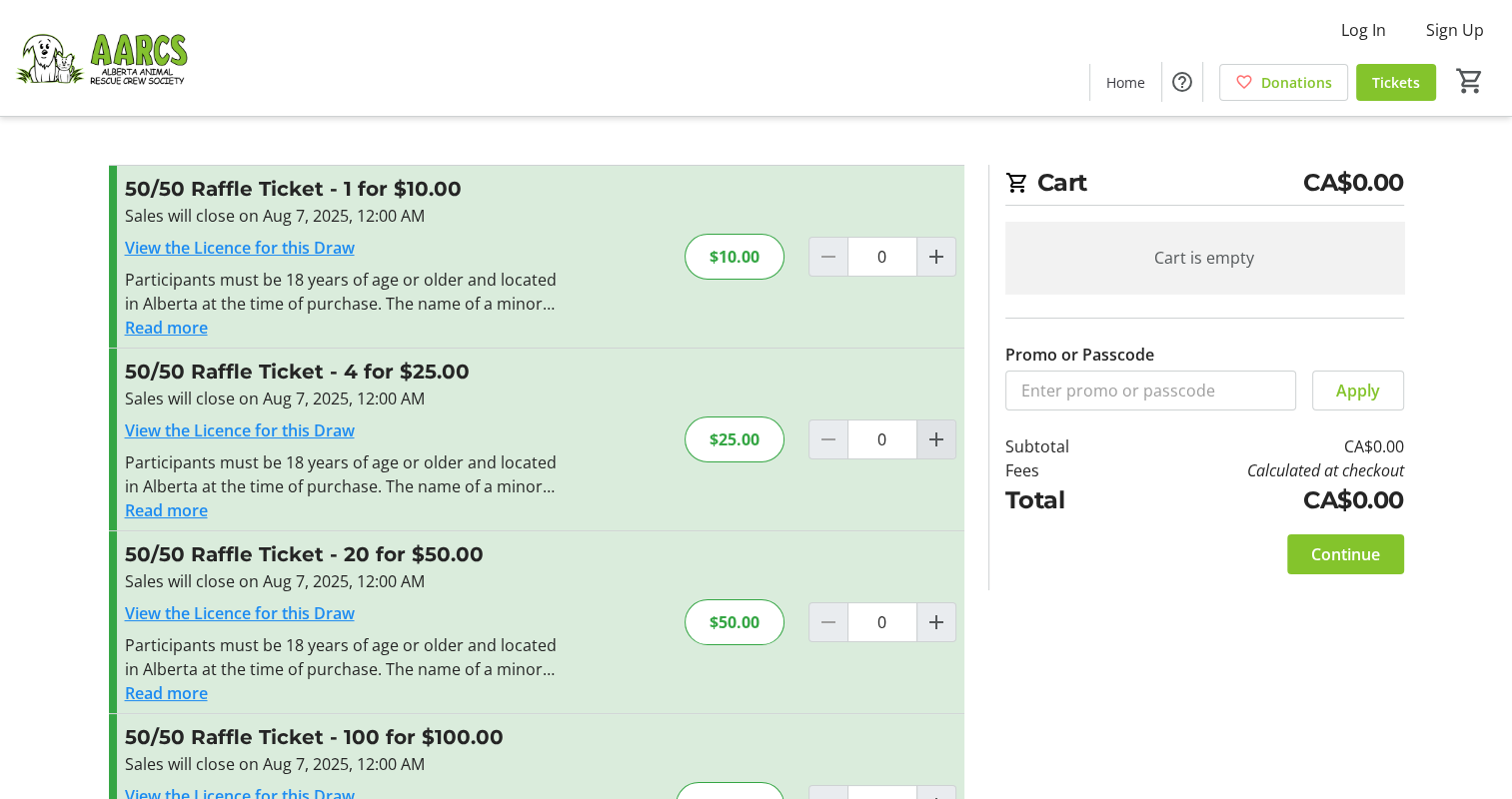 click 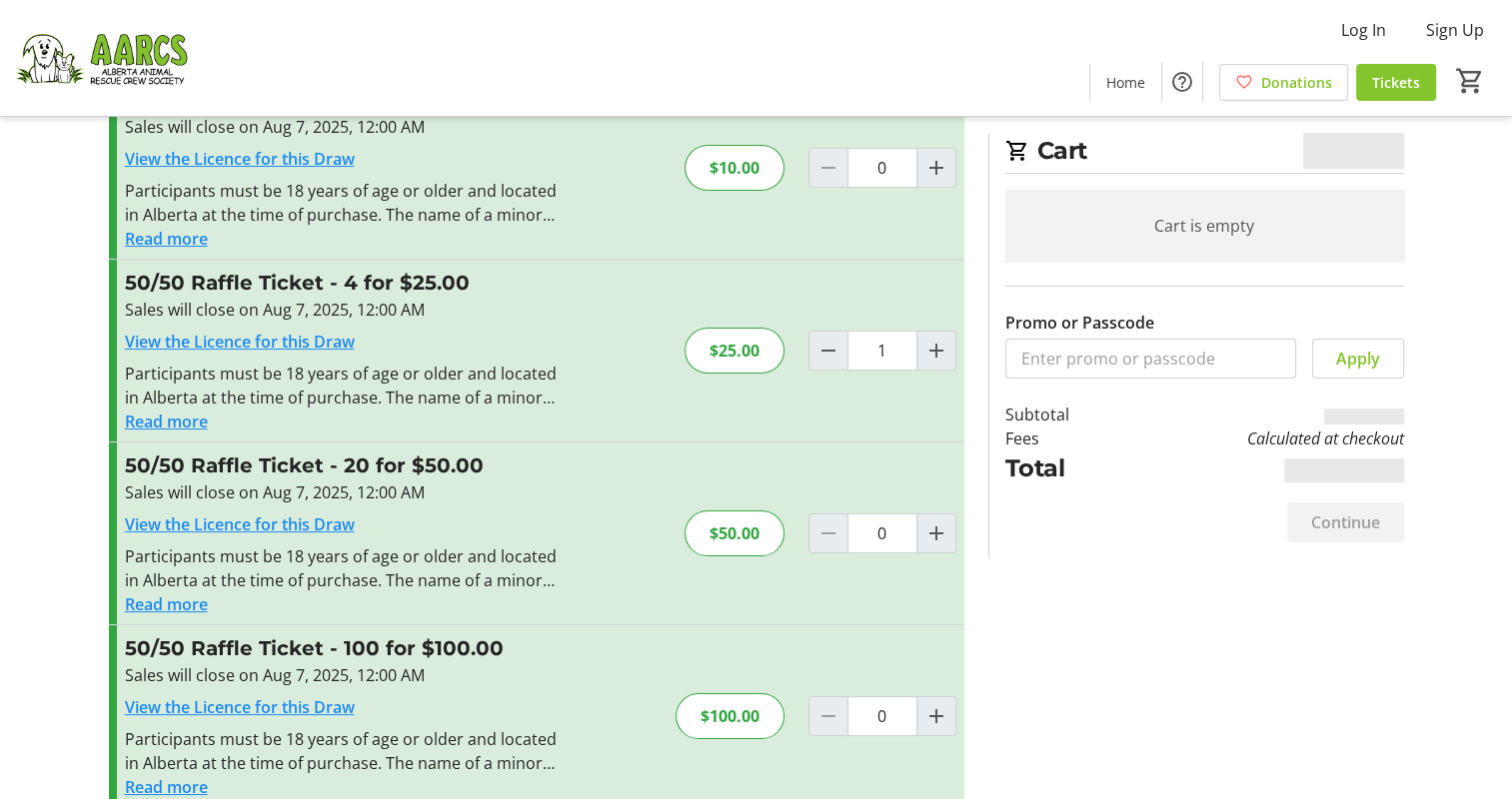 scroll, scrollTop: 120, scrollLeft: 0, axis: vertical 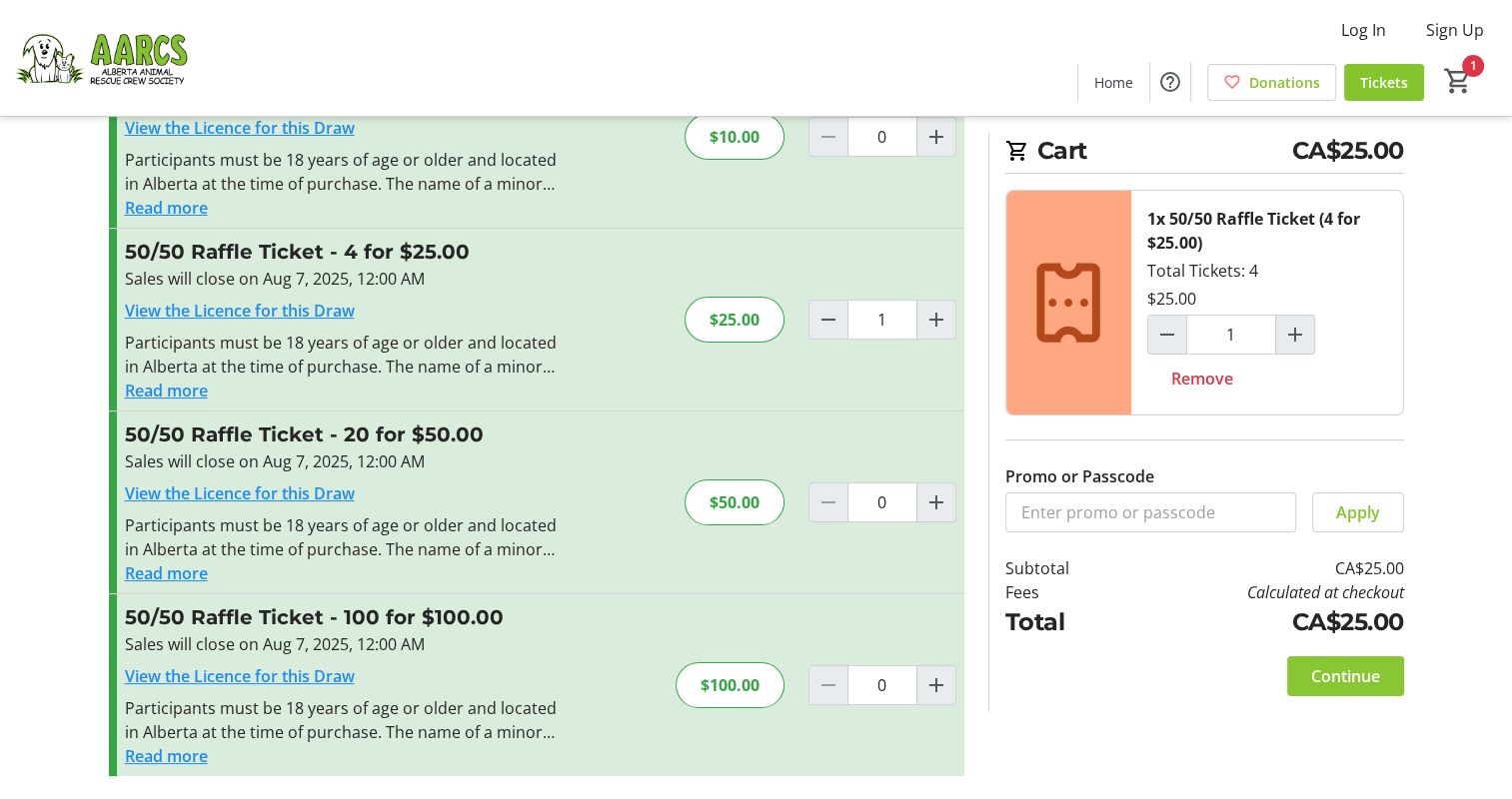 click on "Continue" 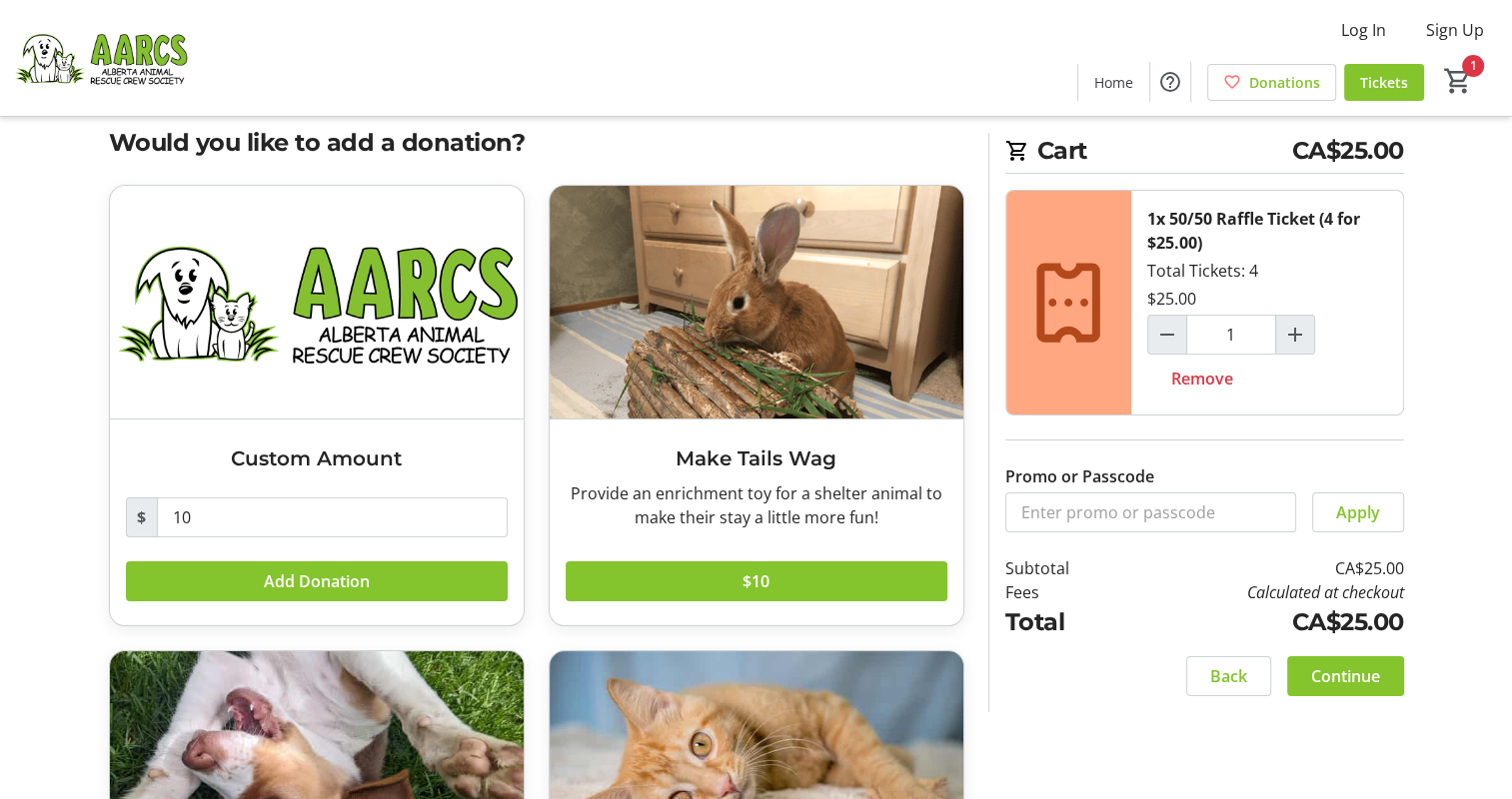 scroll, scrollTop: 0, scrollLeft: 0, axis: both 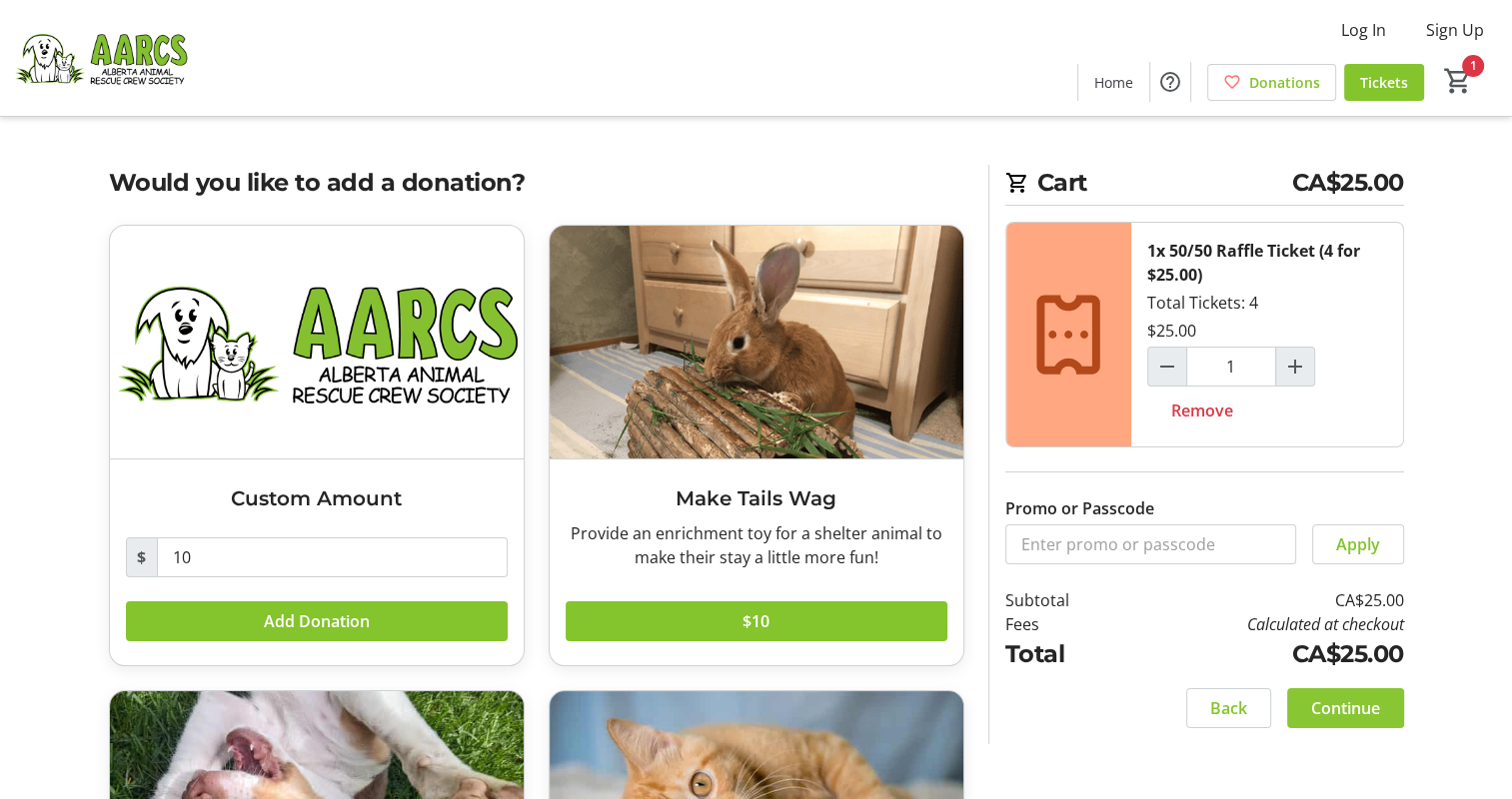 click on "Continue" 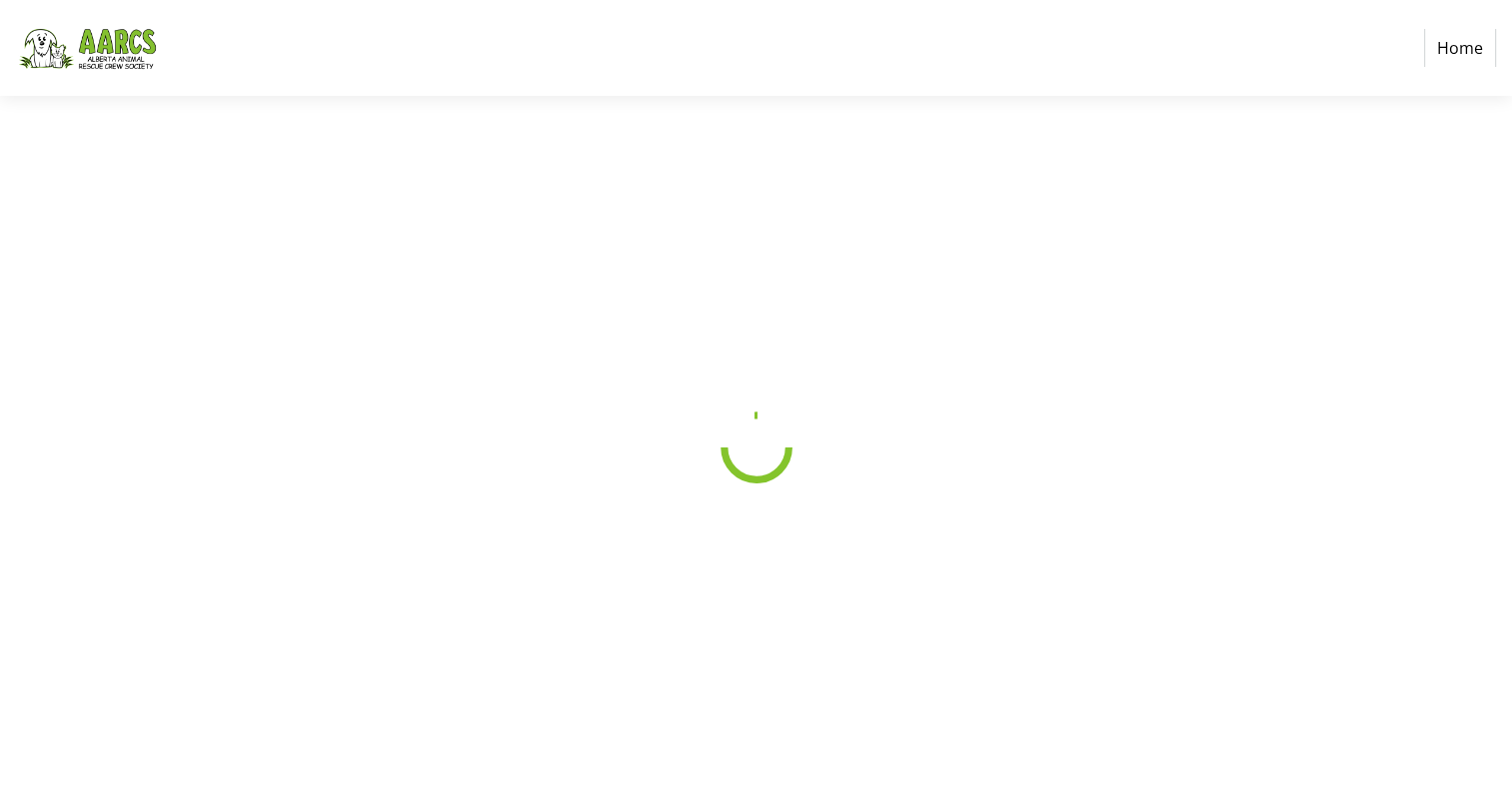 select on "CA" 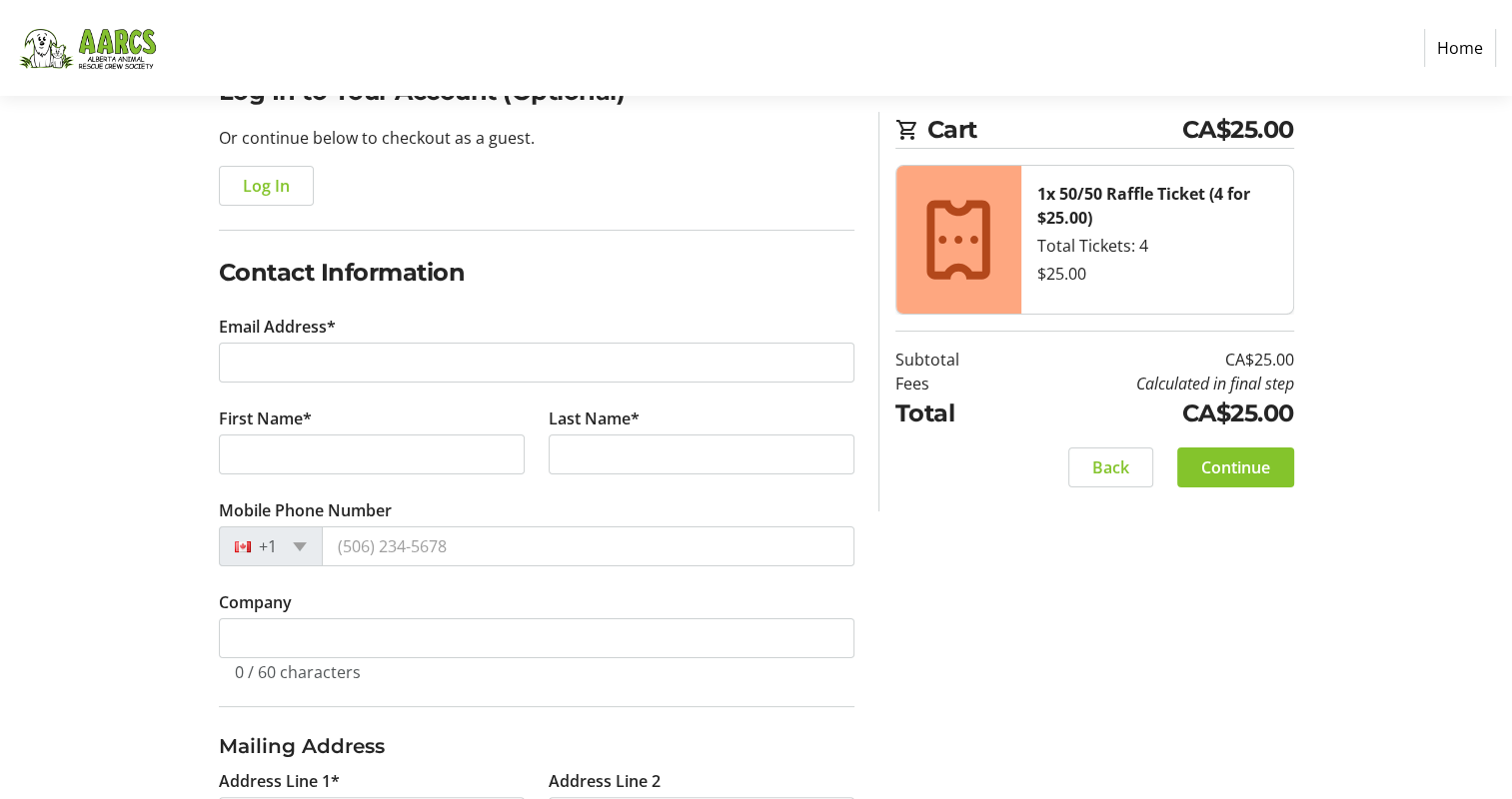scroll, scrollTop: 200, scrollLeft: 0, axis: vertical 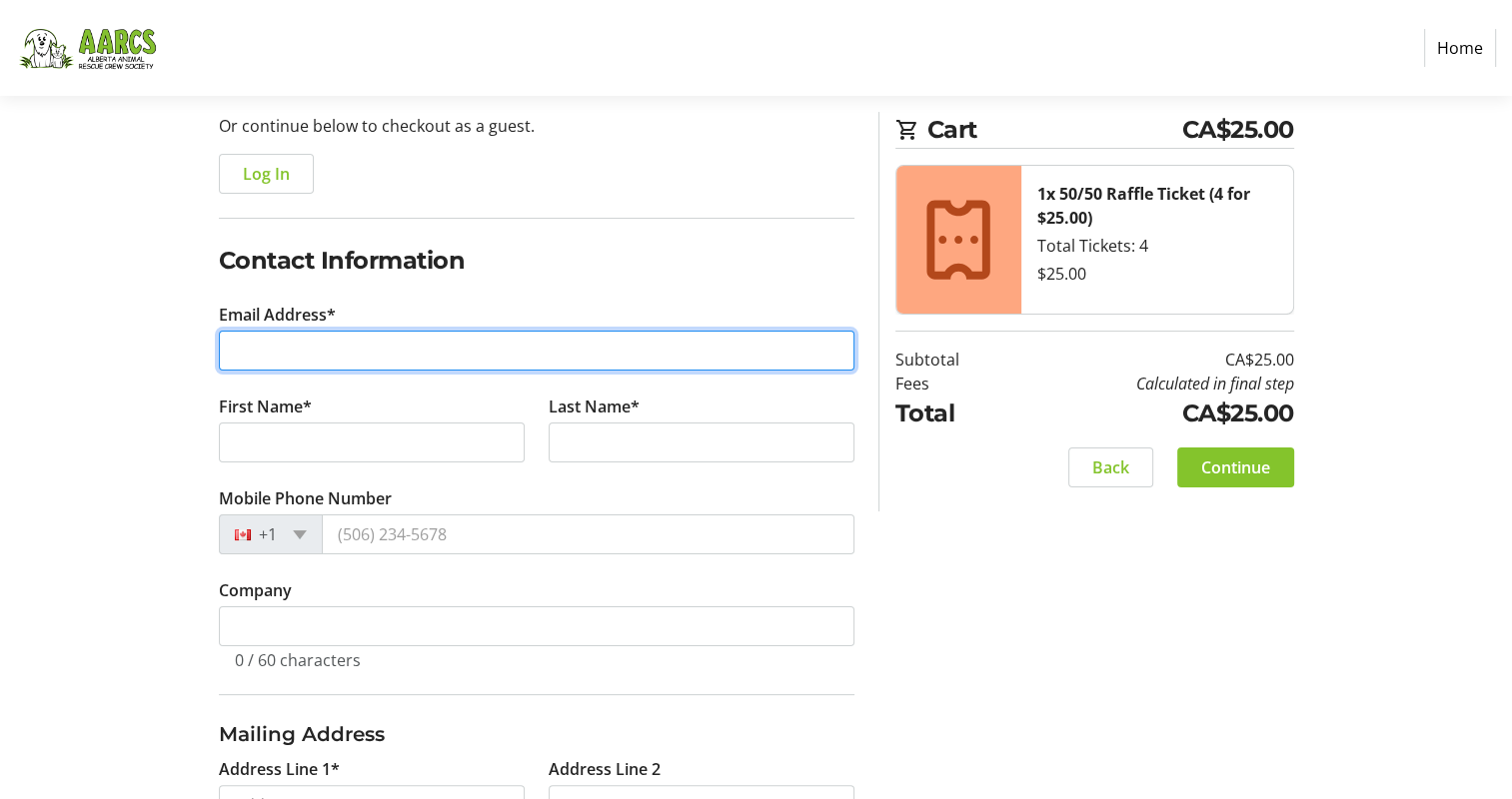 click on "Email Address*" at bounding box center (537, 351) 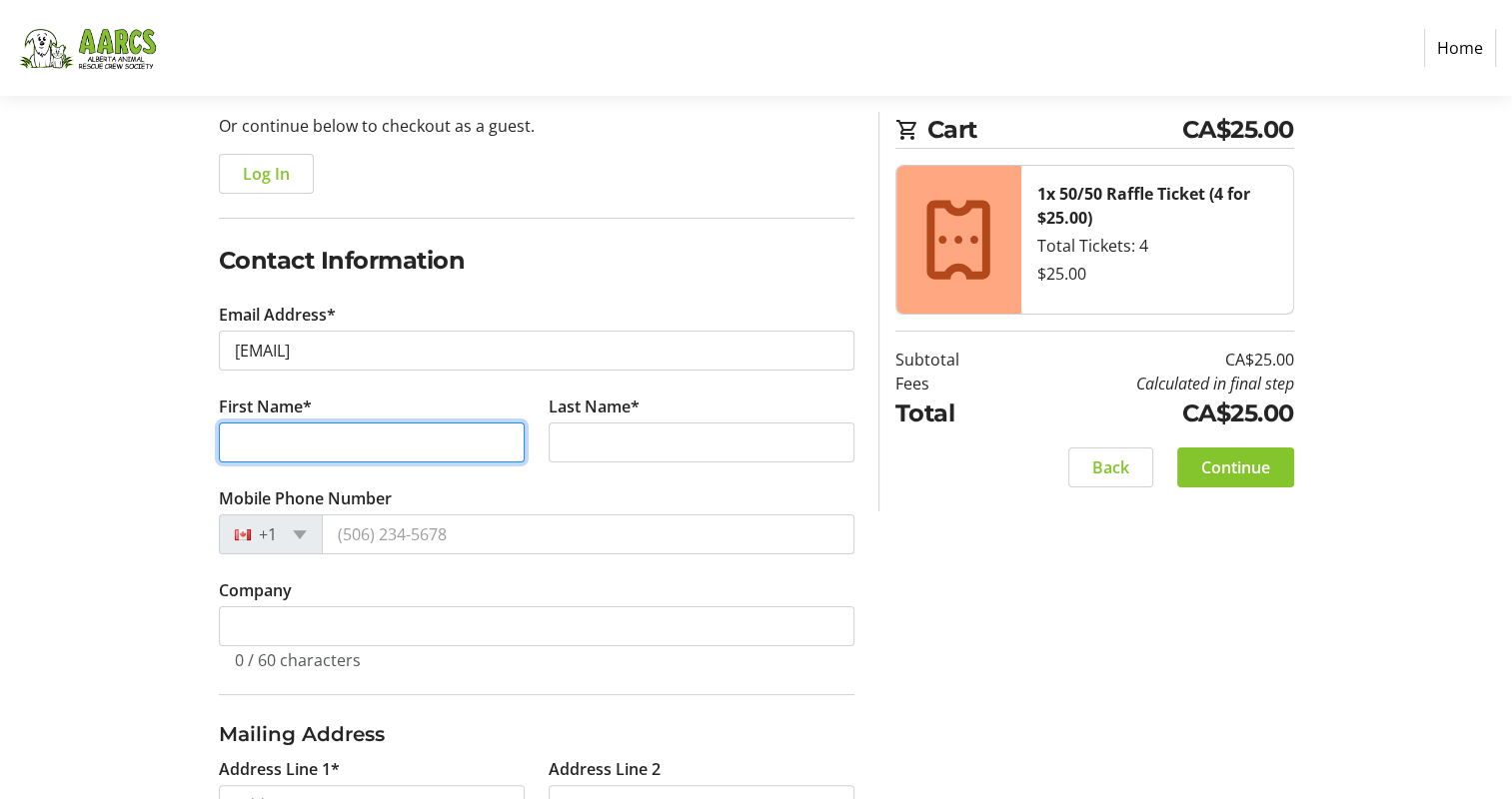 type on "[FIRST]" 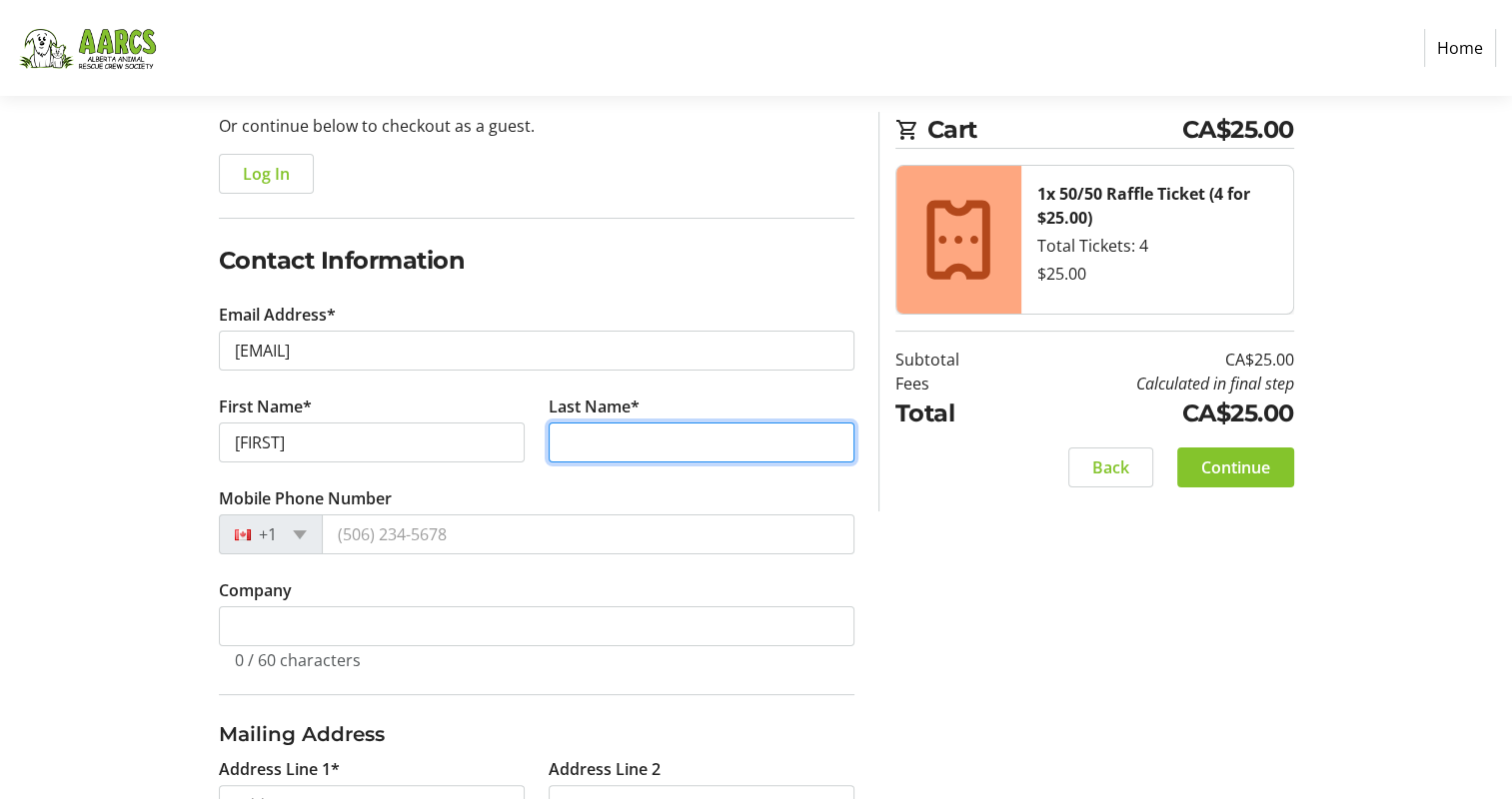 type on "[LAST]" 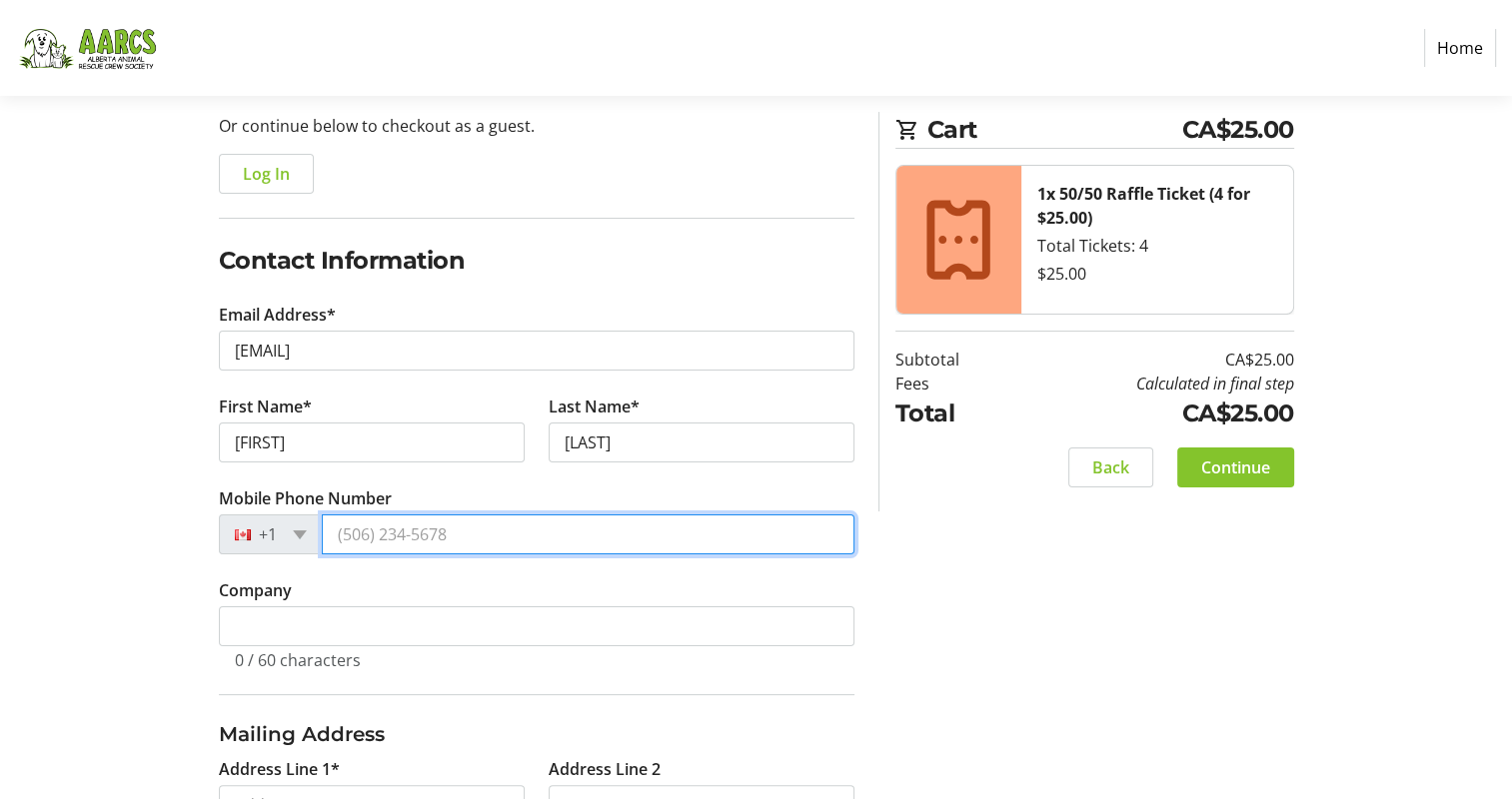type on "[PHONE]" 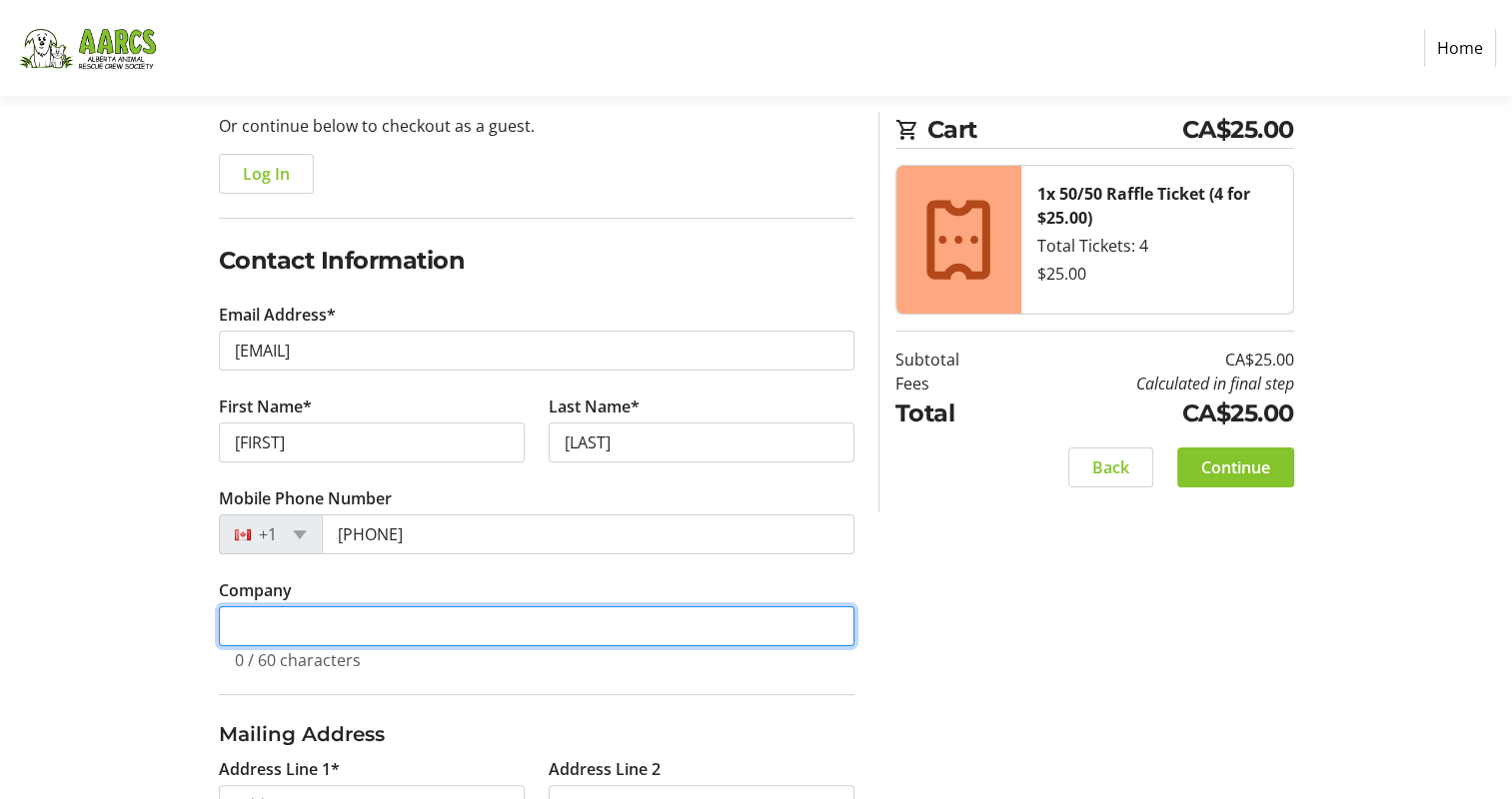 type on "N/A" 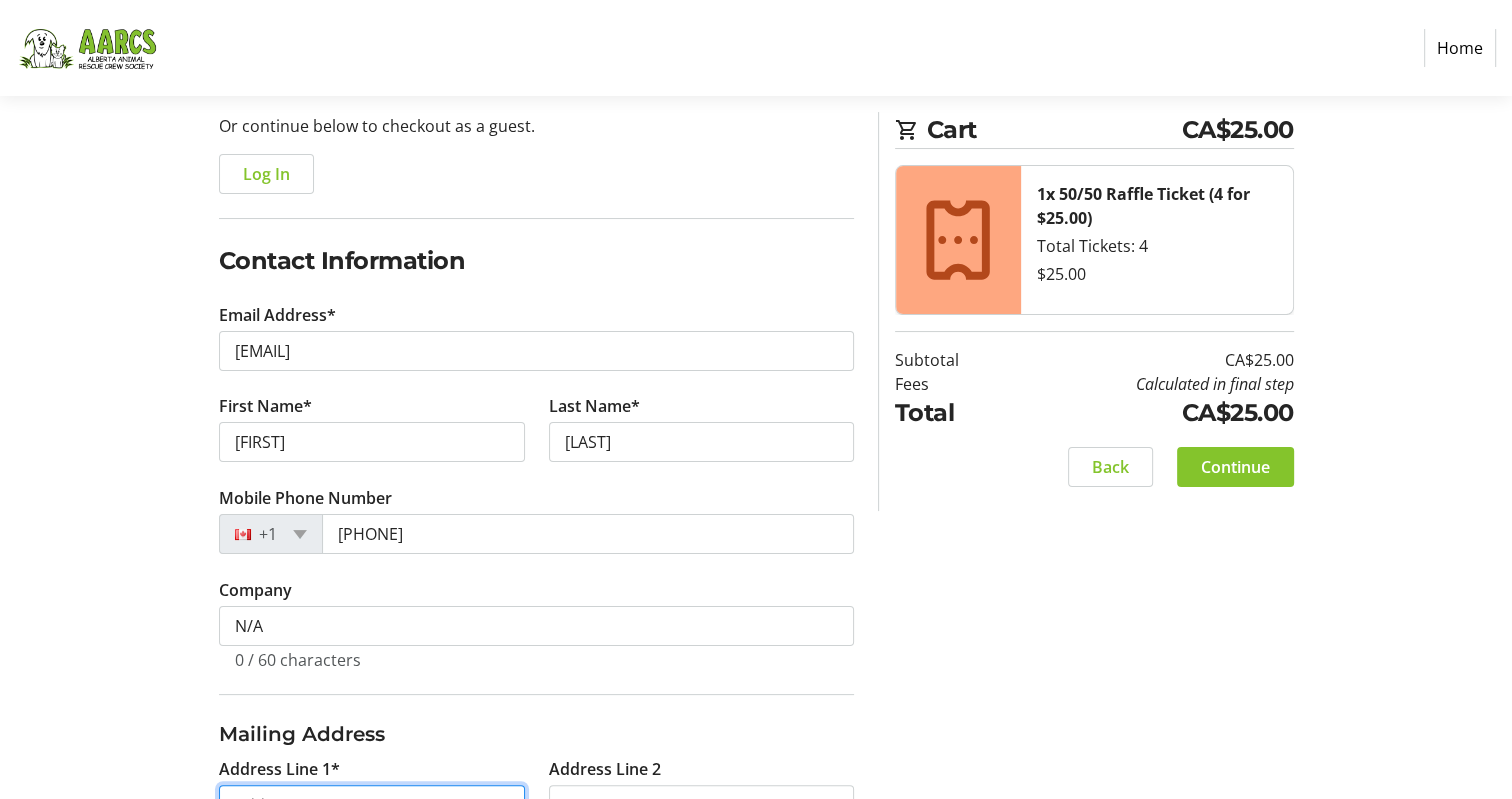 type on "[NUMBER] [STREET] , [CITY], [STATE], [POSTAL_CODE]" 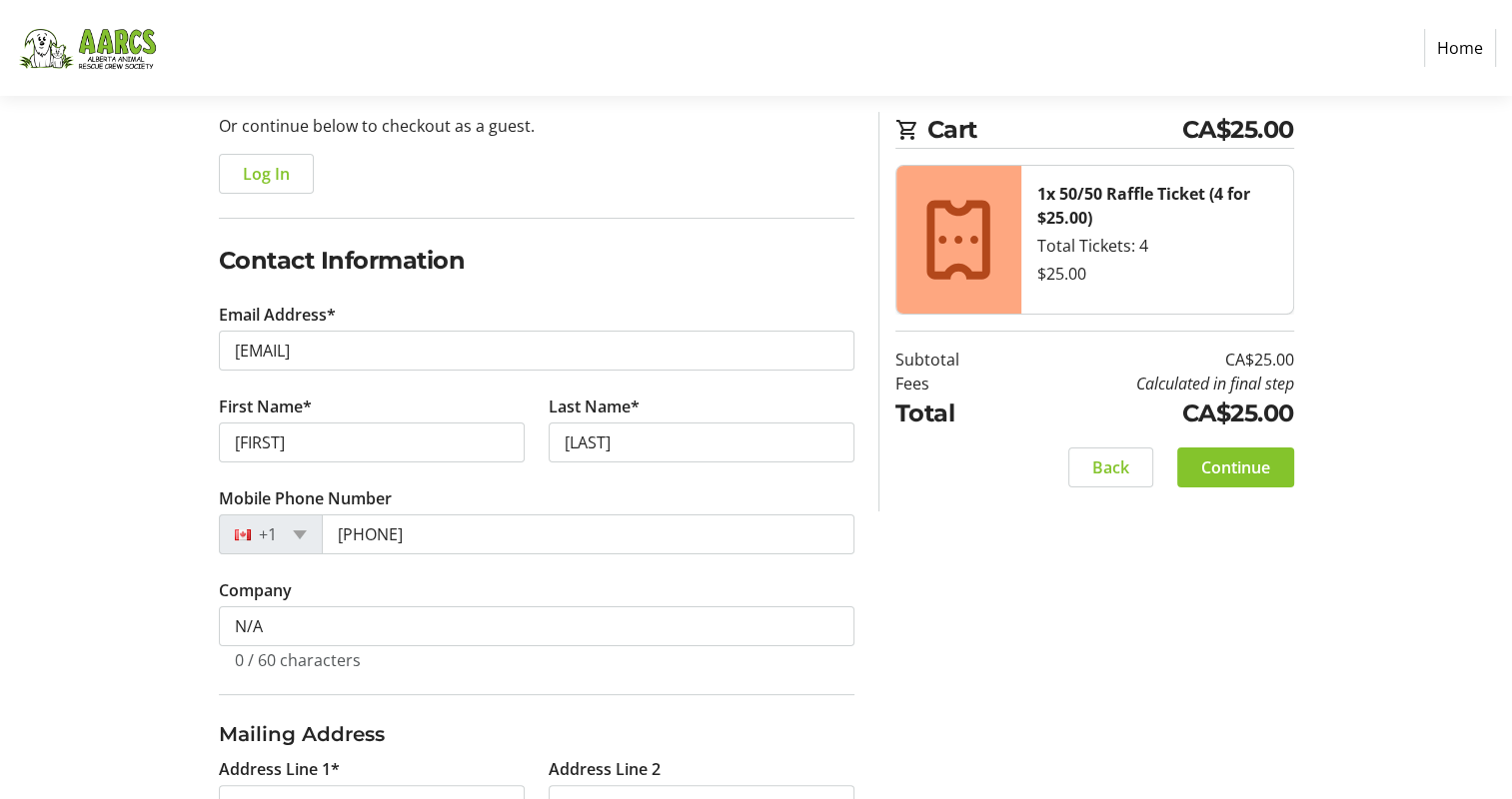 type on "Calgary" 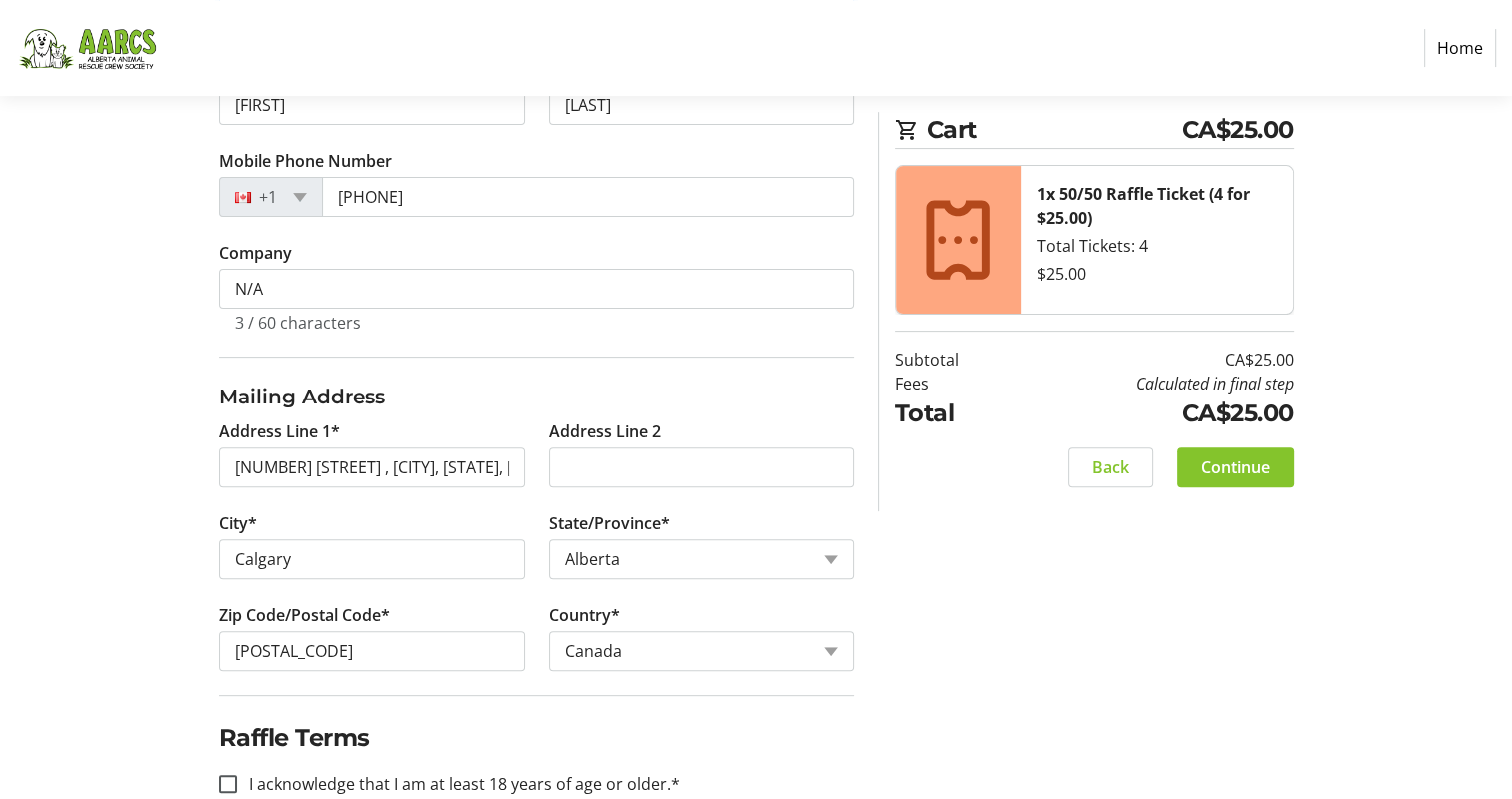 scroll, scrollTop: 579, scrollLeft: 0, axis: vertical 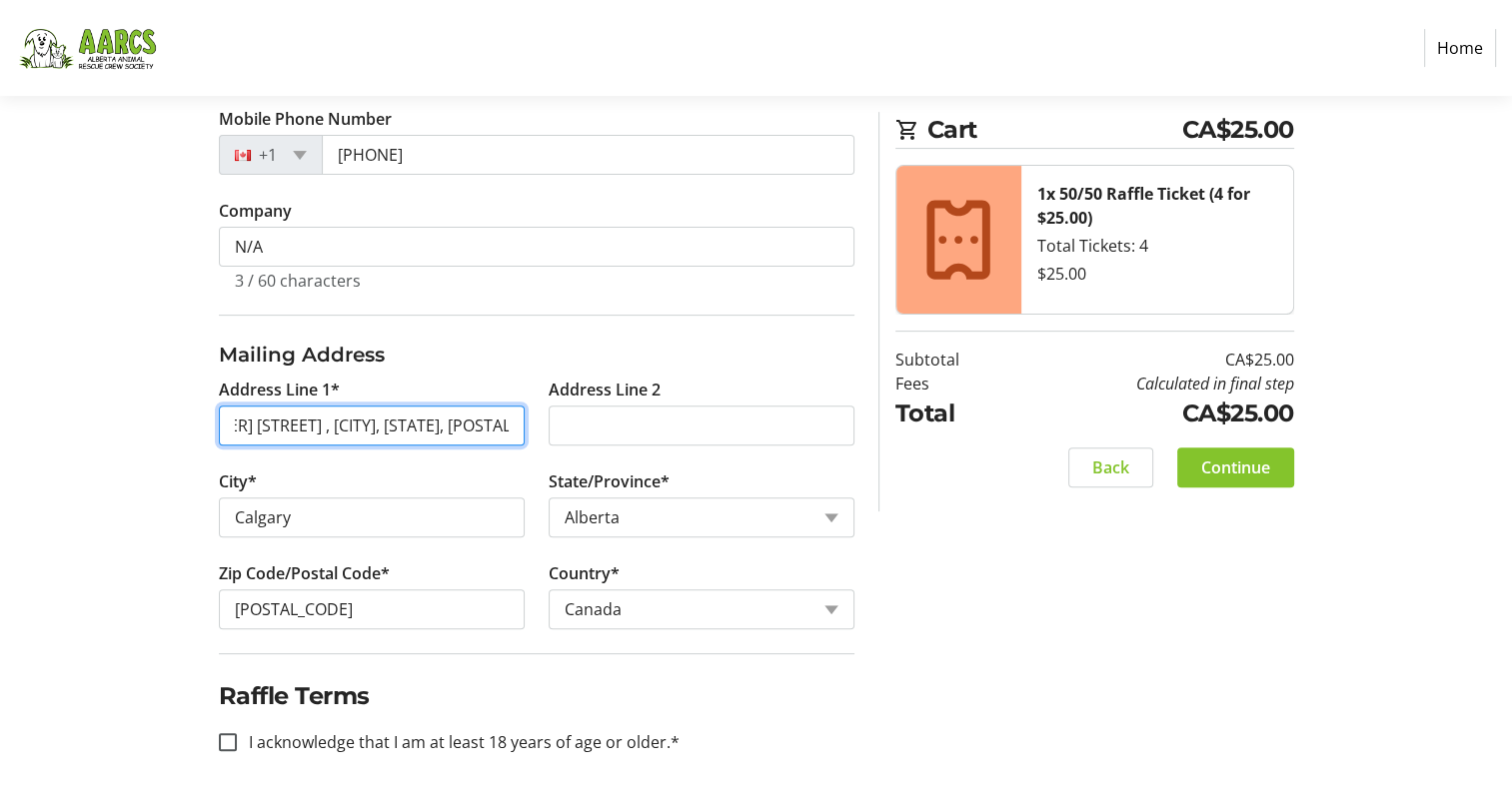 drag, startPoint x: 405, startPoint y: 425, endPoint x: 623, endPoint y: 431, distance: 218.08255 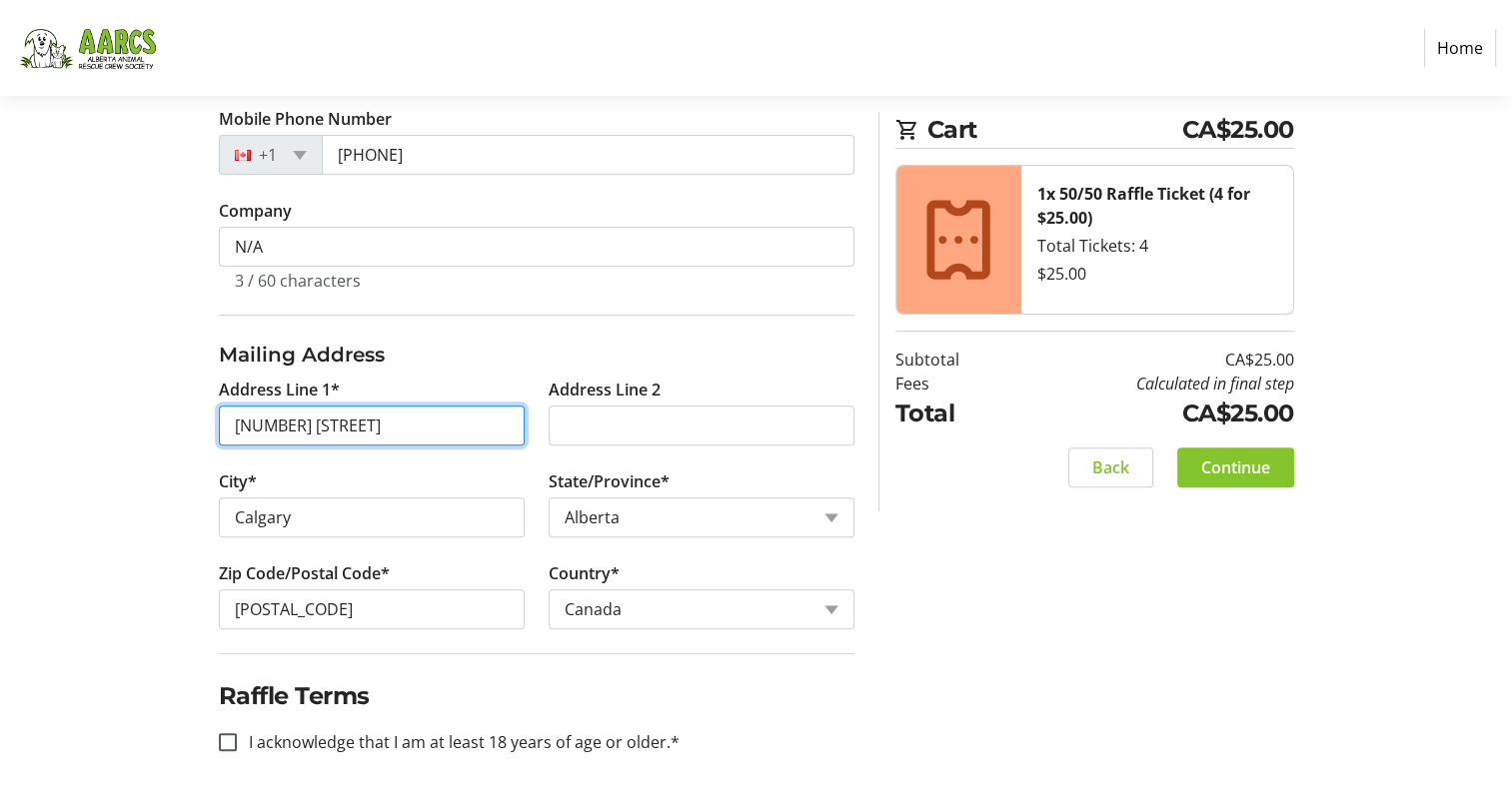 scroll, scrollTop: 0, scrollLeft: 0, axis: both 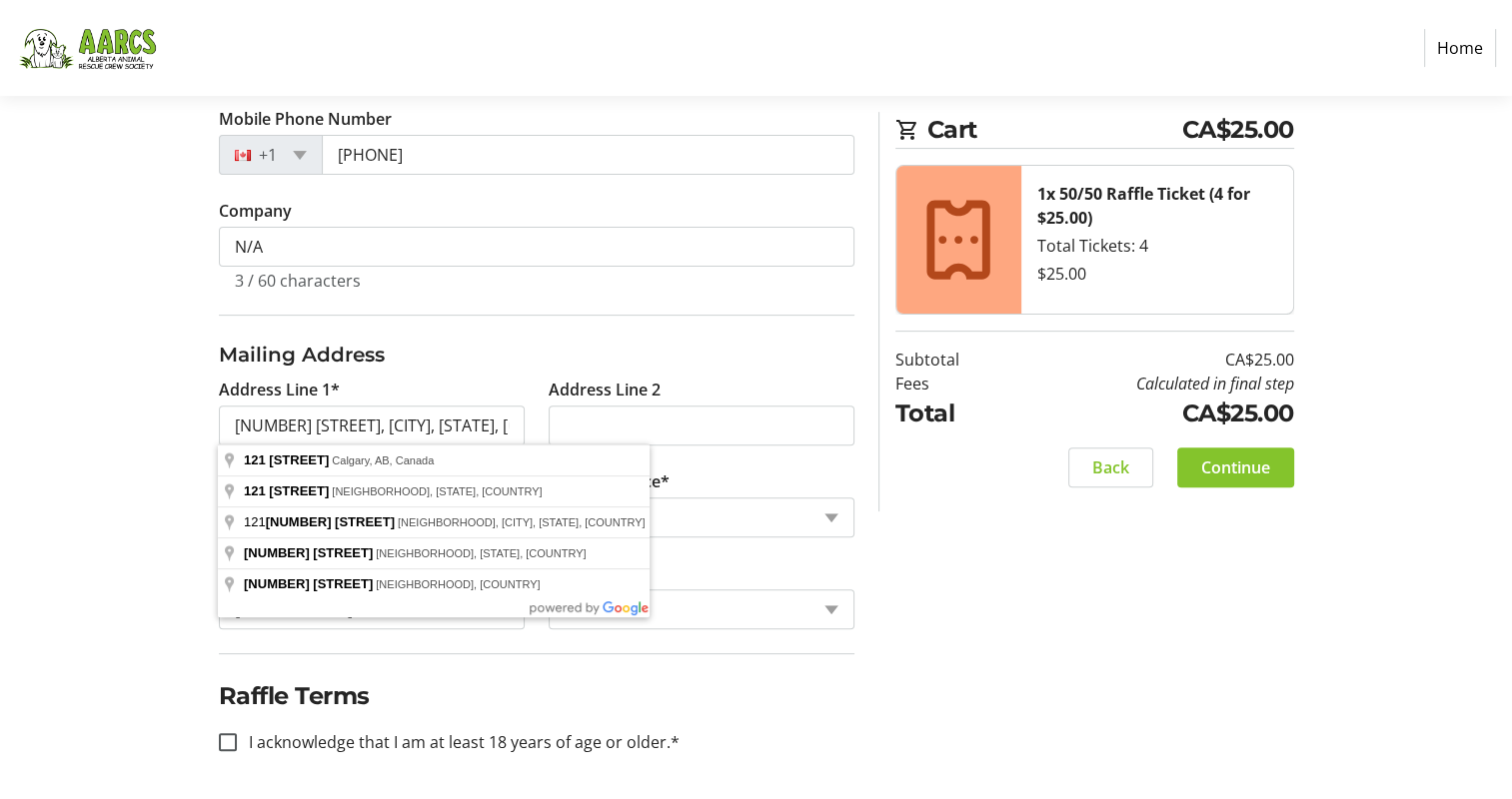 type on "[NUMBER] [STREET]" 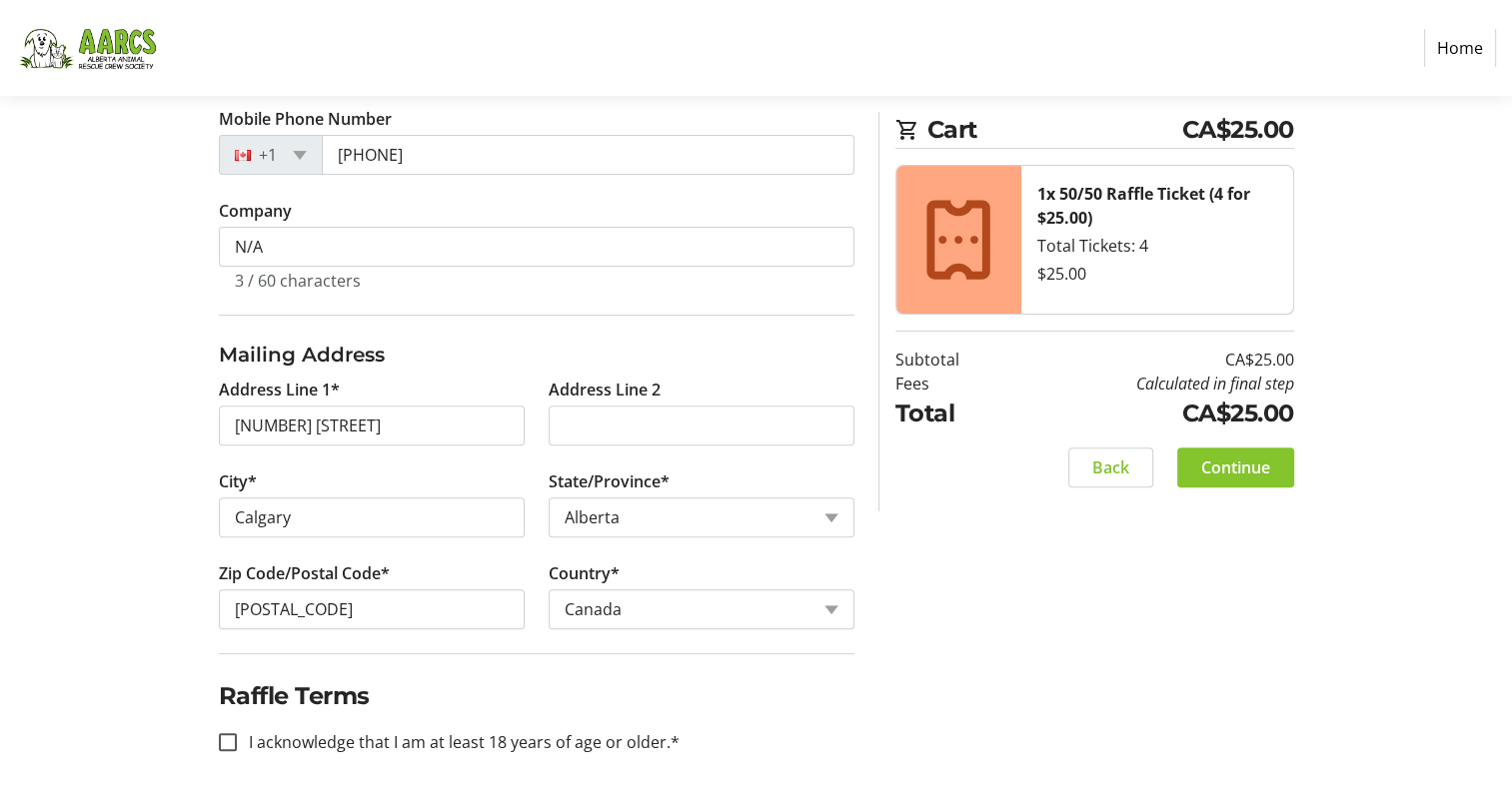 click on "Log In to Your Account (Optional) Or continue below to checkout as a guest. Log In Contact Information Email Address* [EMAIL] First Name* [FIRST] Last Name* [LAST] Mobile Phone Number [PHONE] Company N/A 3 / 60 characters Mailing Address Address Line 1* [NUMBER] [STREET] Address Line 2 City* [CITY] State/Province* State or Province State or Province Alberta British Columbia Manitoba New Brunswick Newfoundland and Labrador Nova Scotia Ontario Prince Edward Island Quebec Saskatchewan Northwest Territories Nunavut Yukon Zip Code/Postal Code* [POSTAL_CODE] Country* Country Country Afghanistan Åland Islands Albania Algeria American Samoa Andorra Angola Anguilla Antarctica Antigua and Barbuda Argentina Armenia Aruba Australia Austria Azerbaijan The Bahamas Bahrain Bangladesh Barbados Belarus Belgium Belize Benin Bermuda Bhutan Bolivia Botswana Brazil" 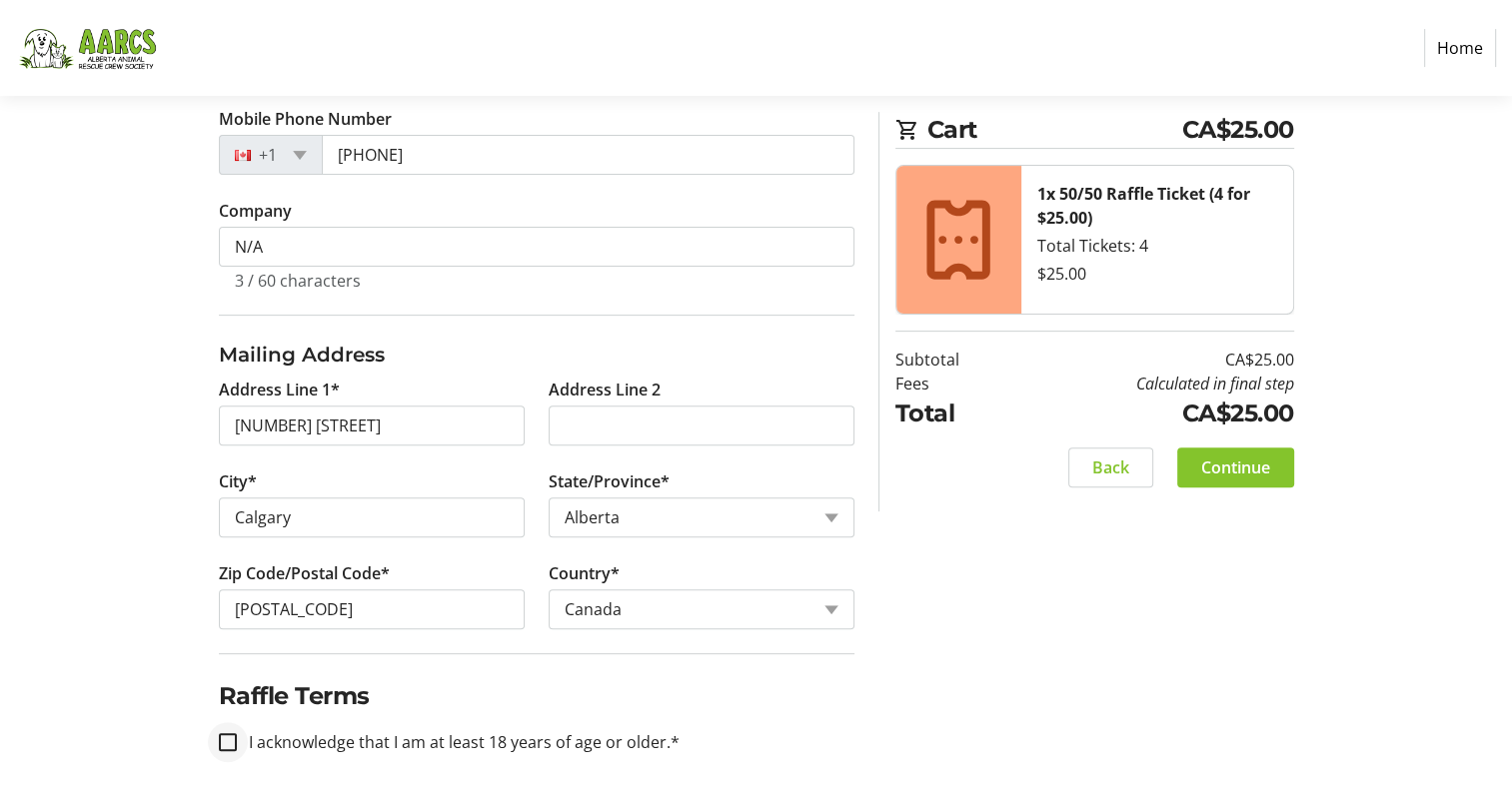click at bounding box center [228, 742] 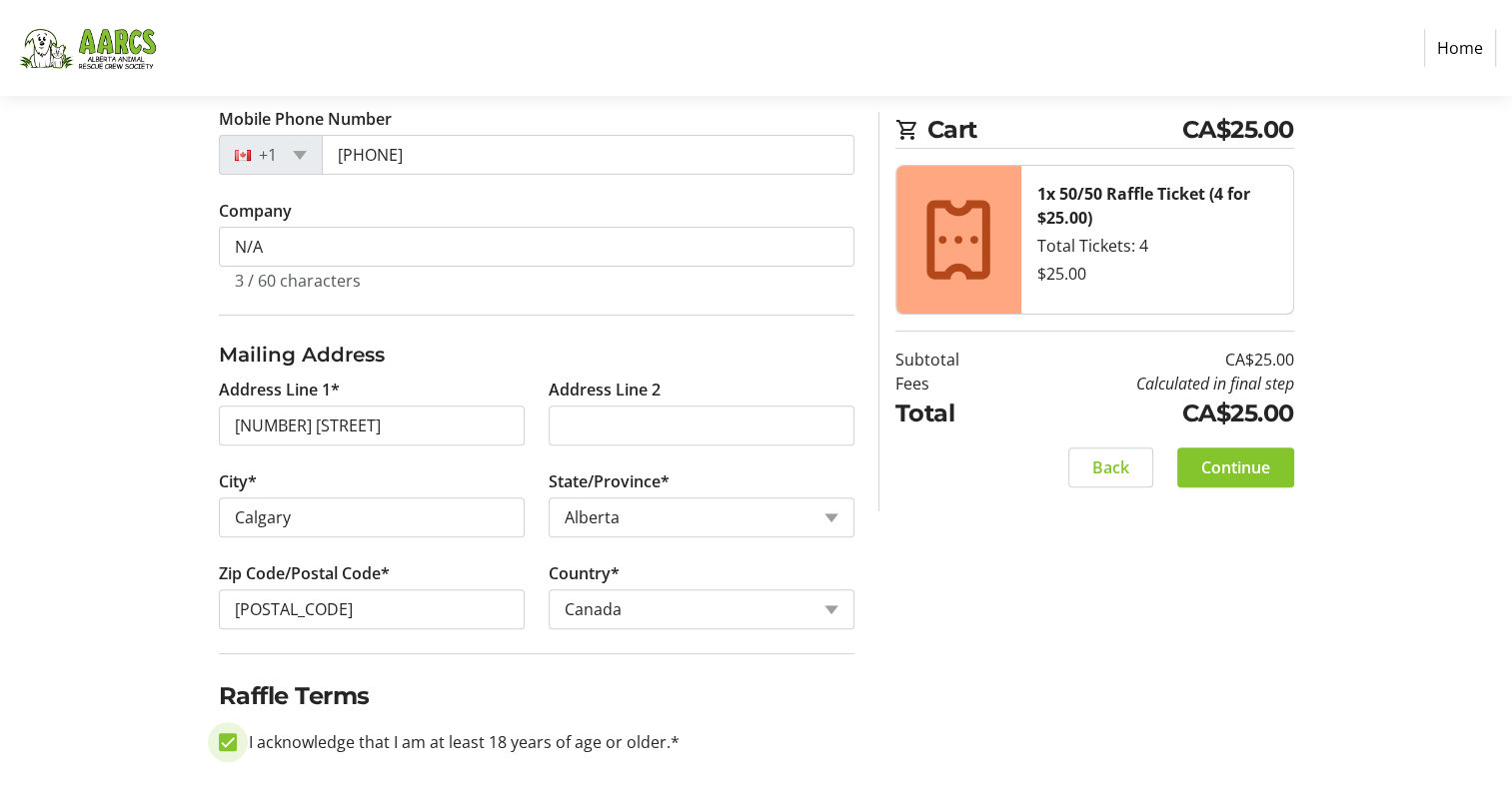 checkbox on "true" 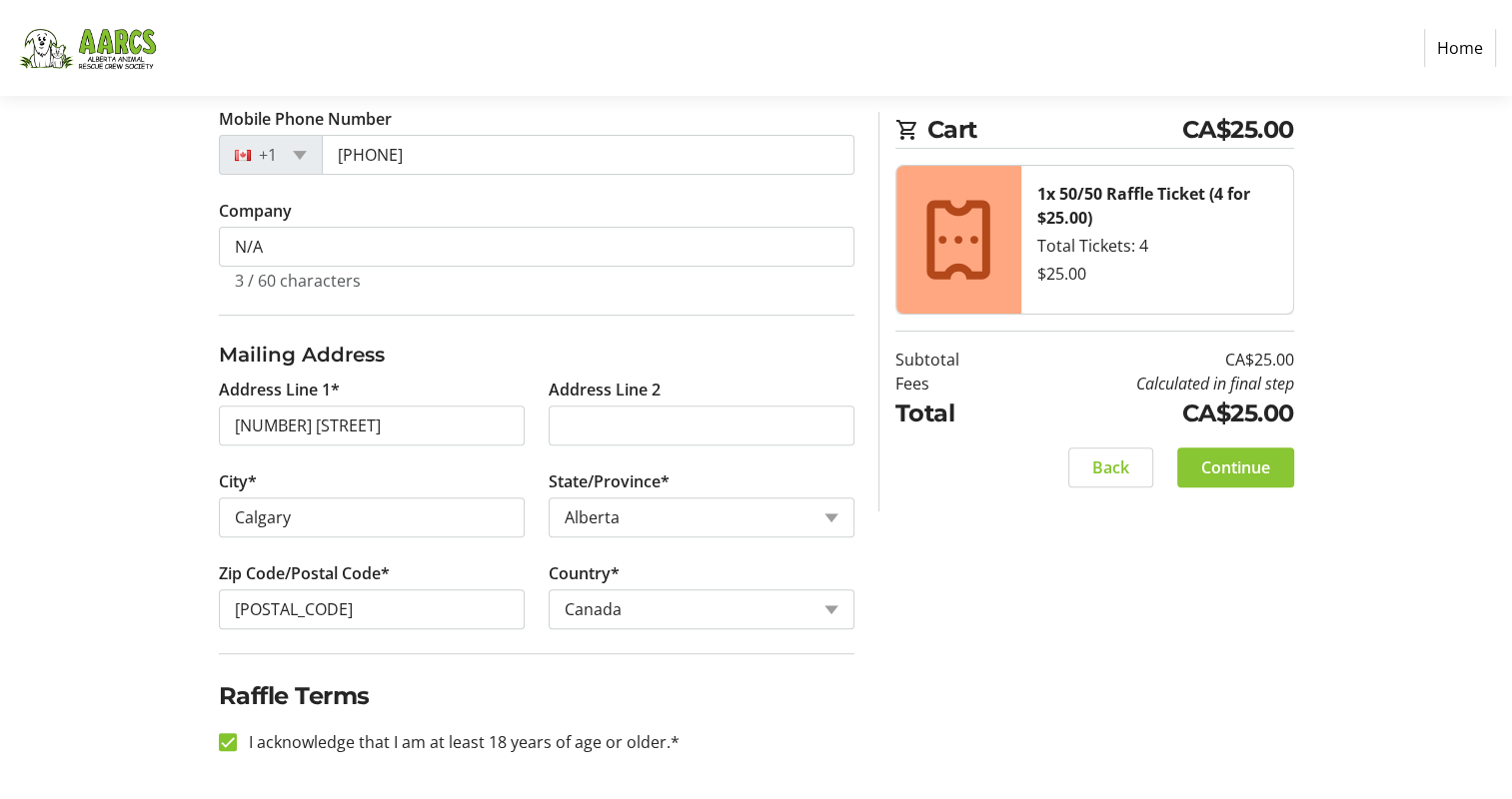 click 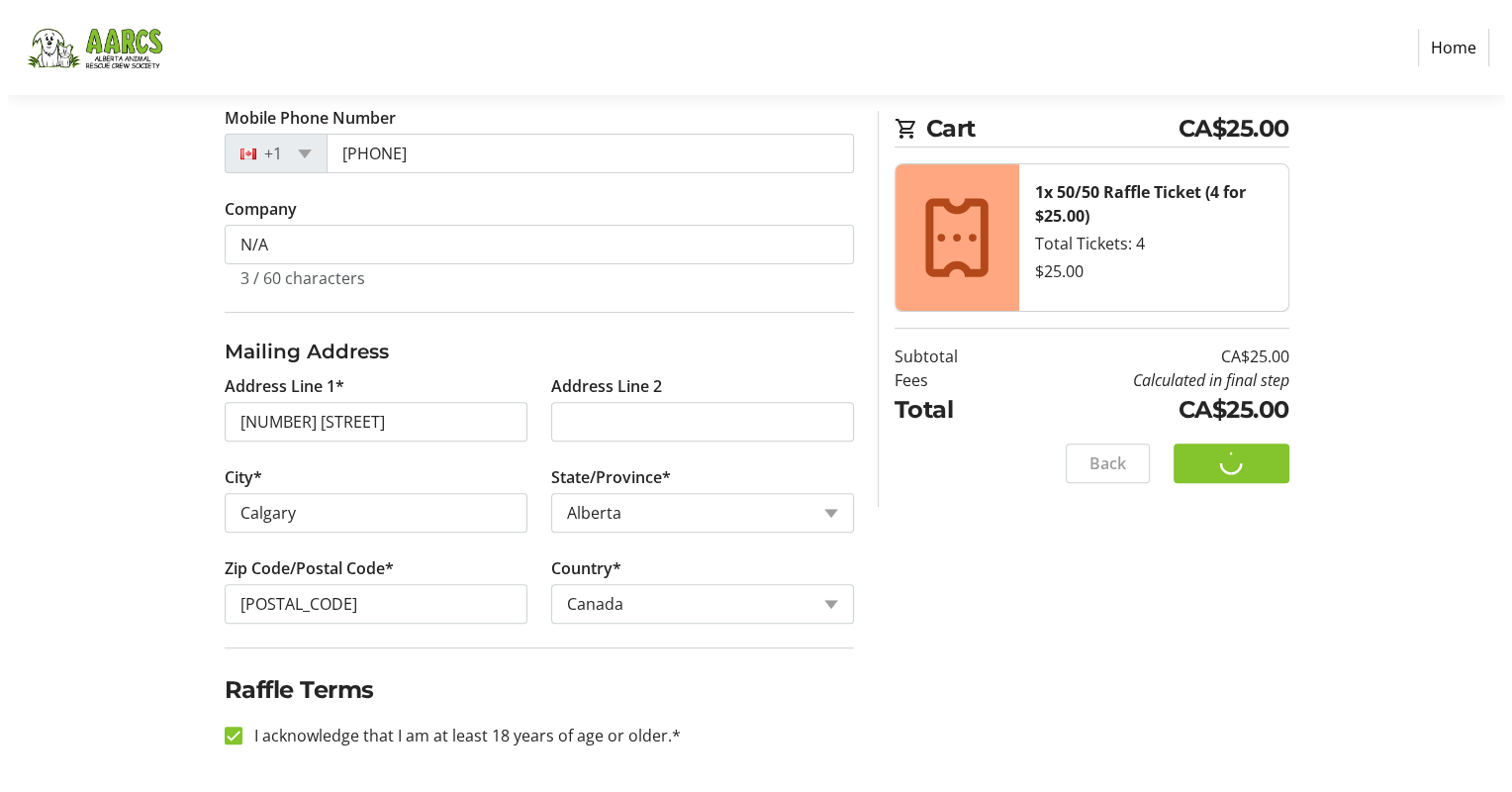 scroll, scrollTop: 0, scrollLeft: 0, axis: both 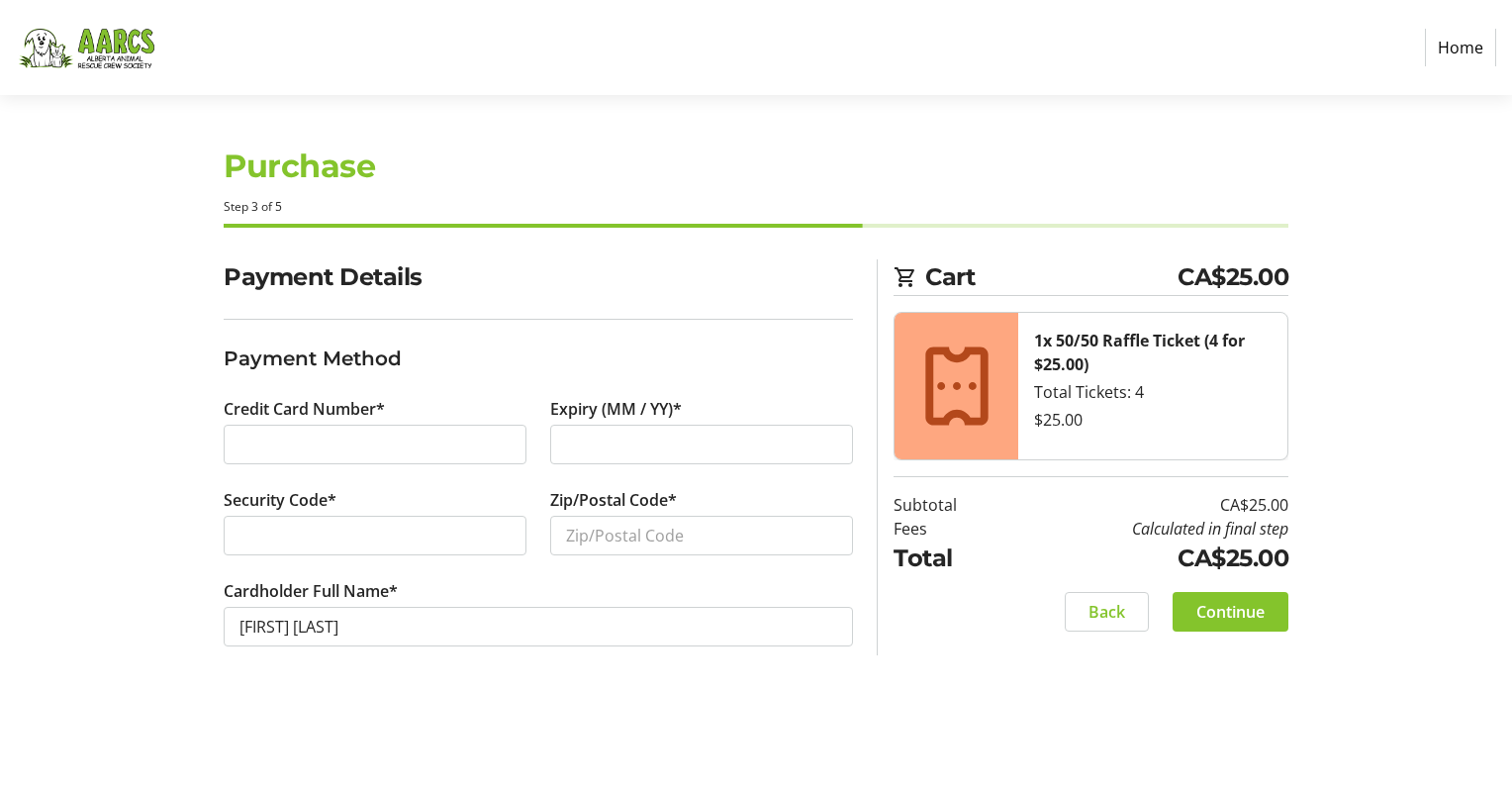 click at bounding box center (375, 445) 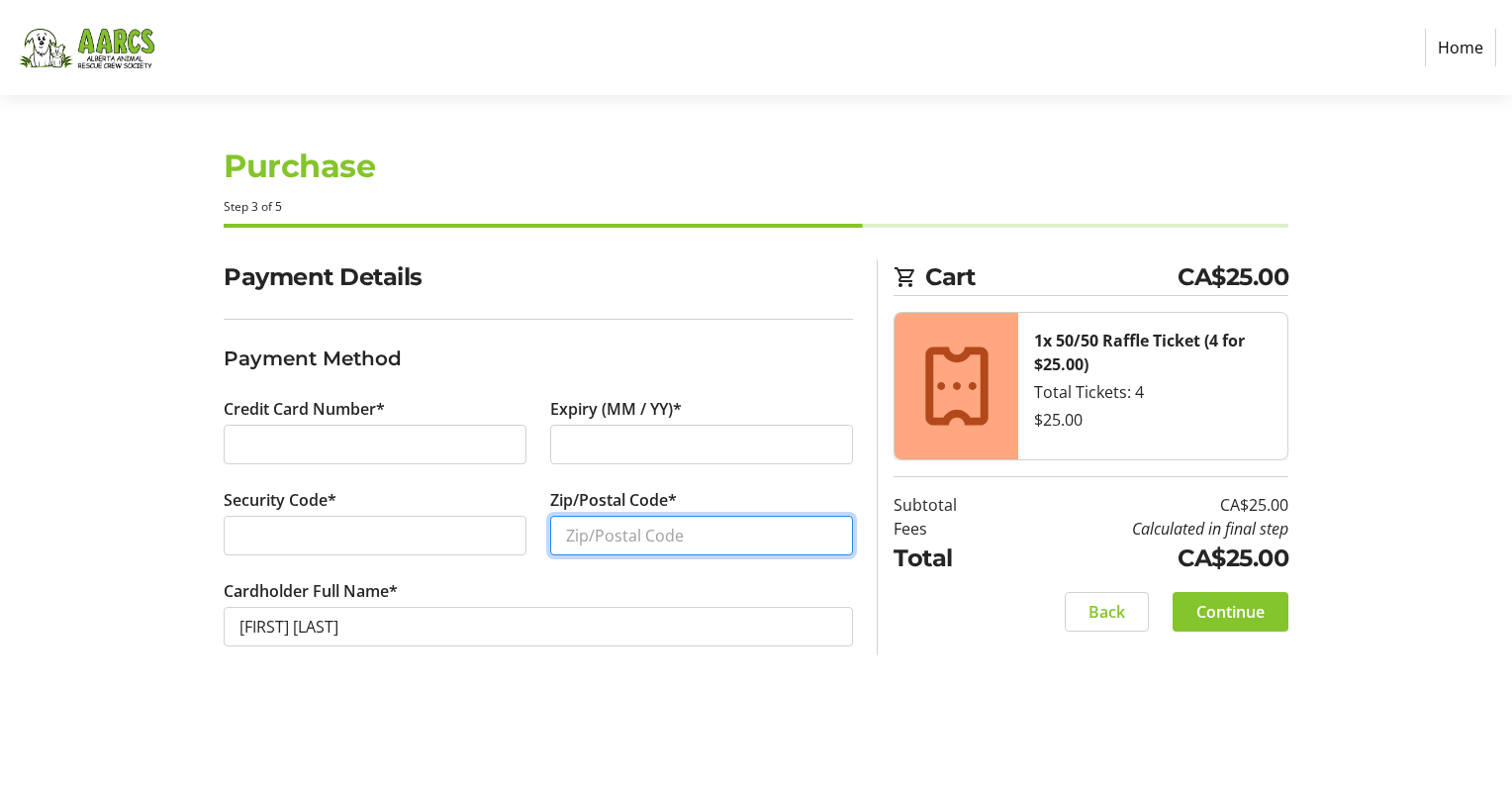 click on "Zip/Postal Code*" at bounding box center [702, 536] 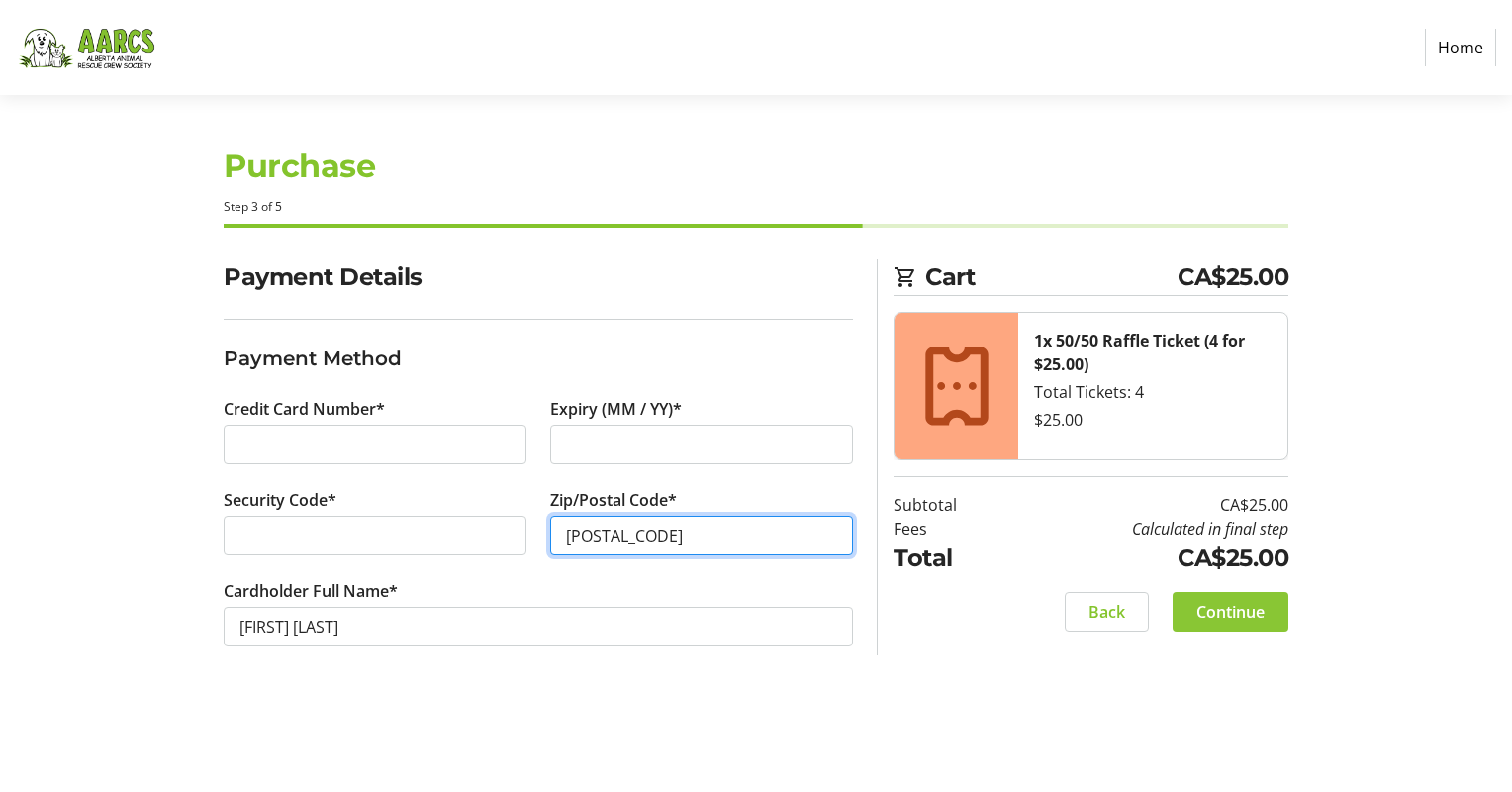 type on "[POSTAL_CODE]" 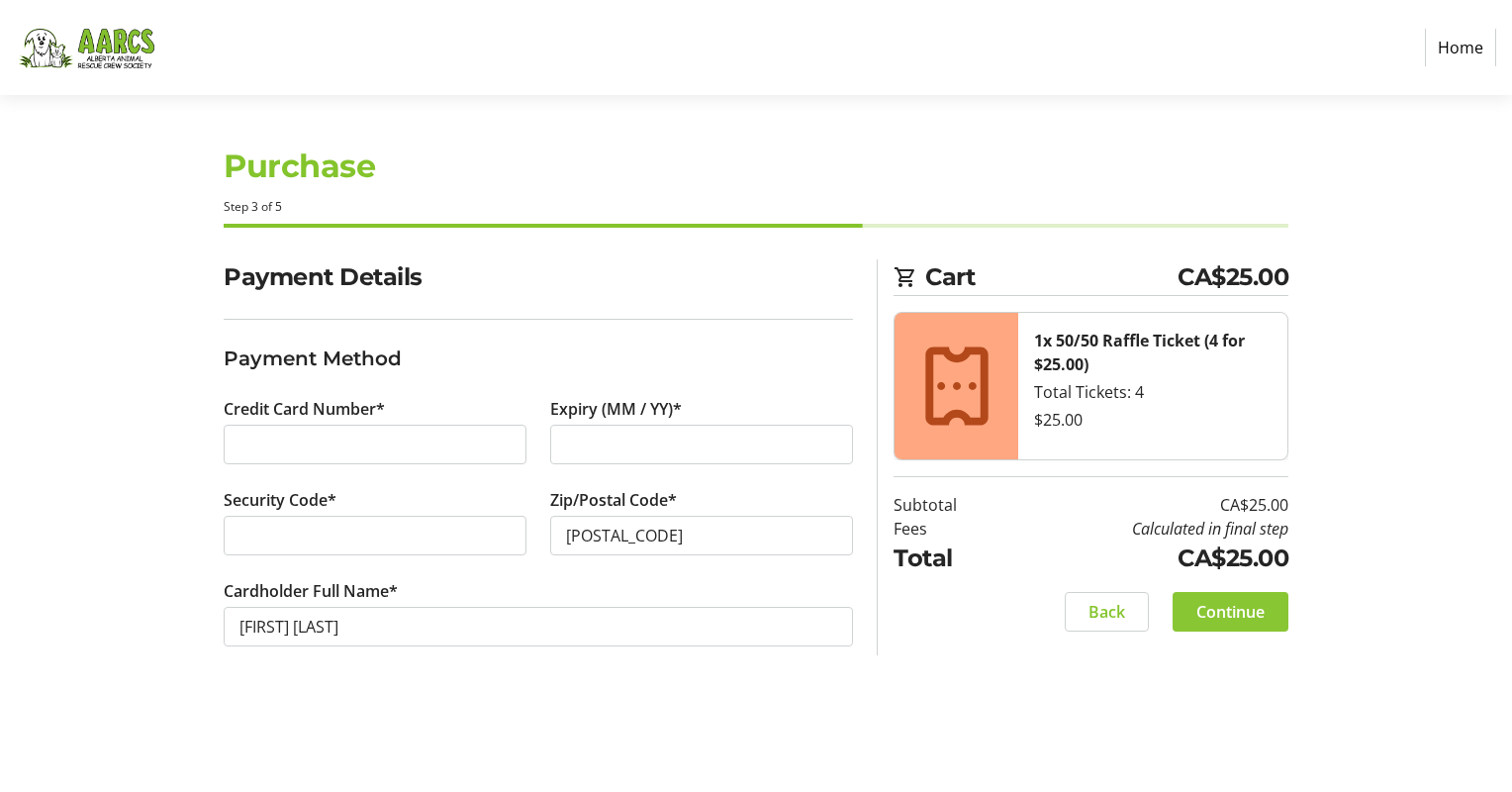 click on "Continue" 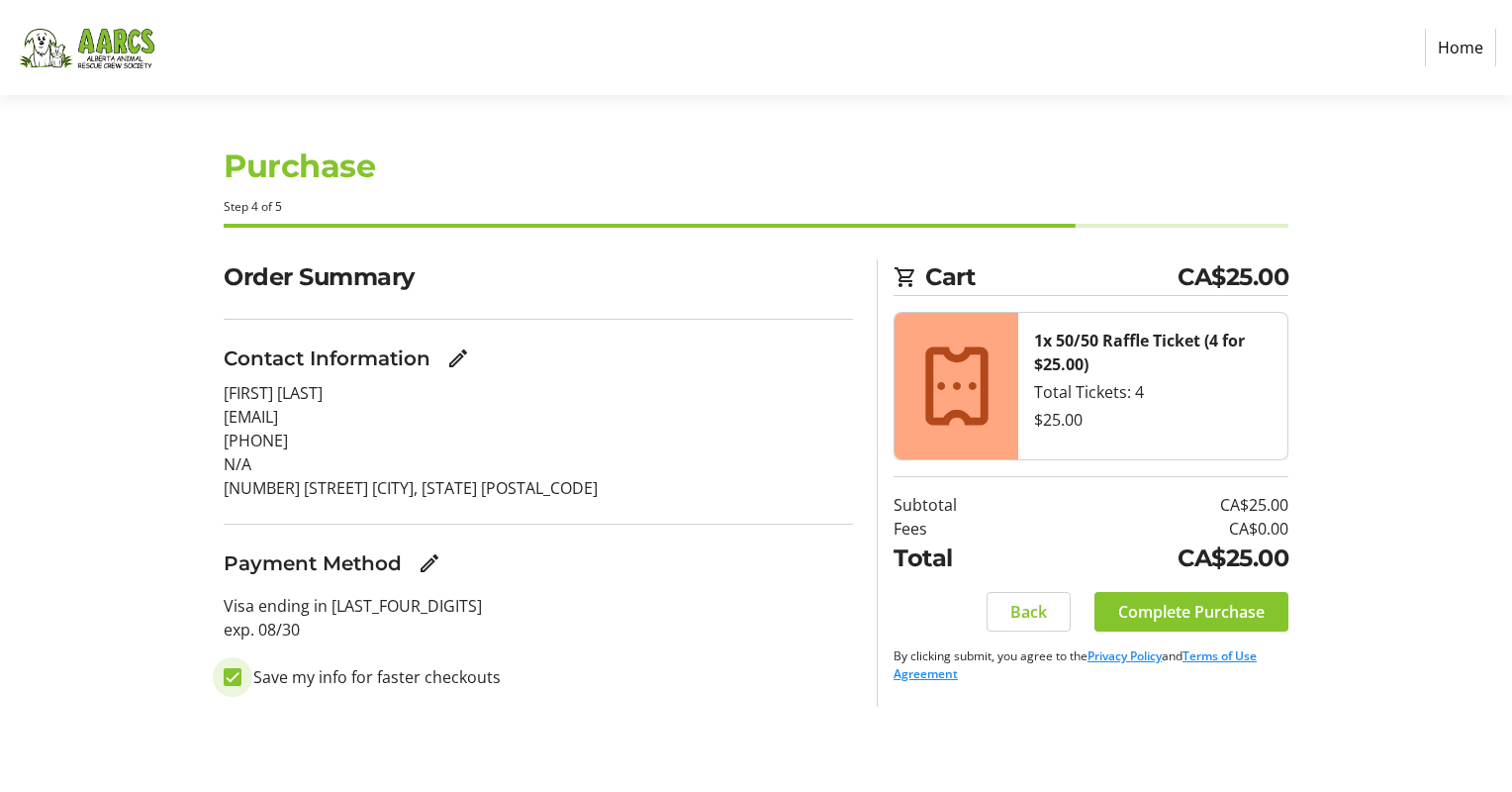 click on "Save my info for faster checkouts" at bounding box center (233, 677) 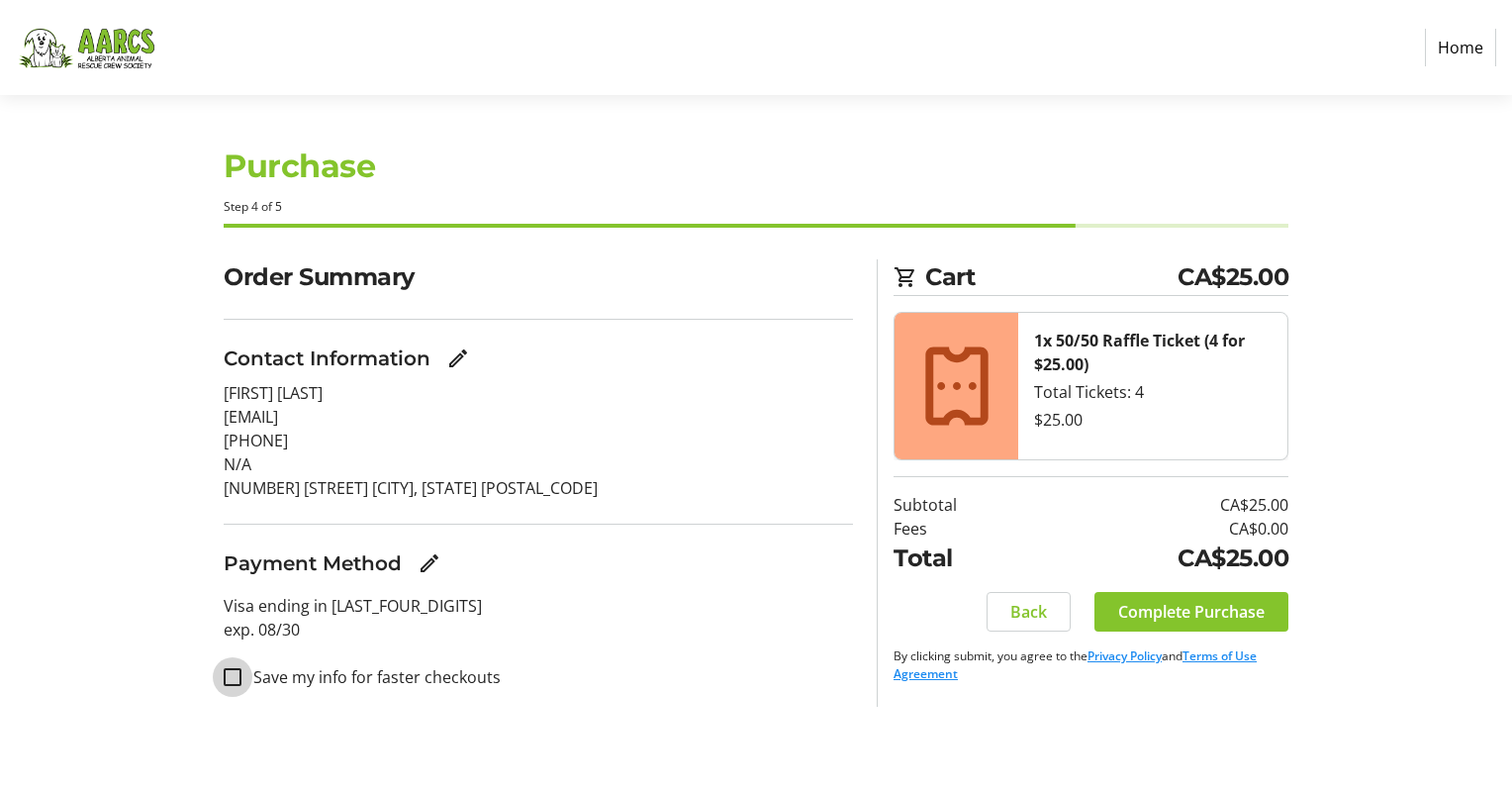 checkbox on "false" 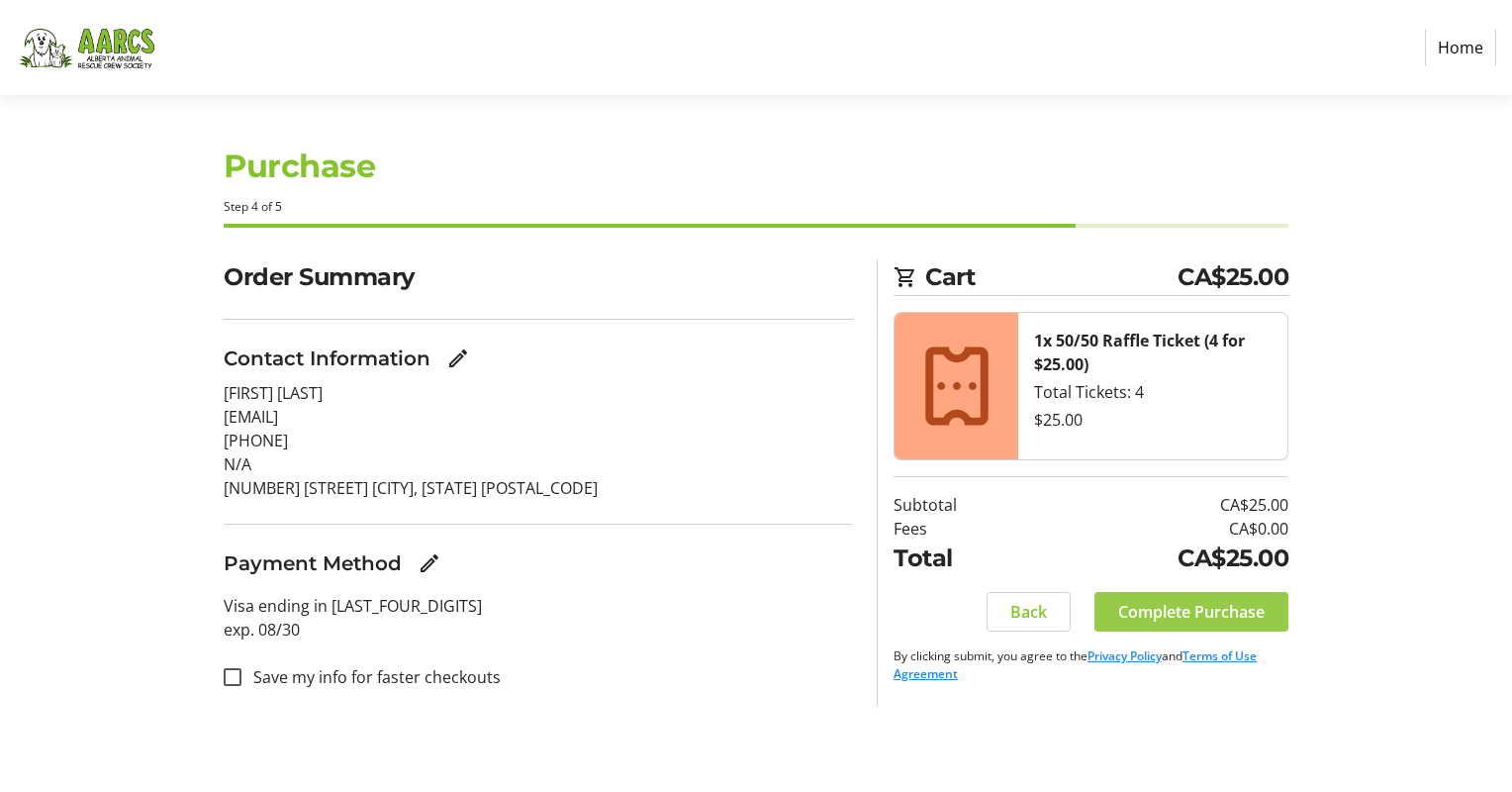 click on "Complete Purchase" 